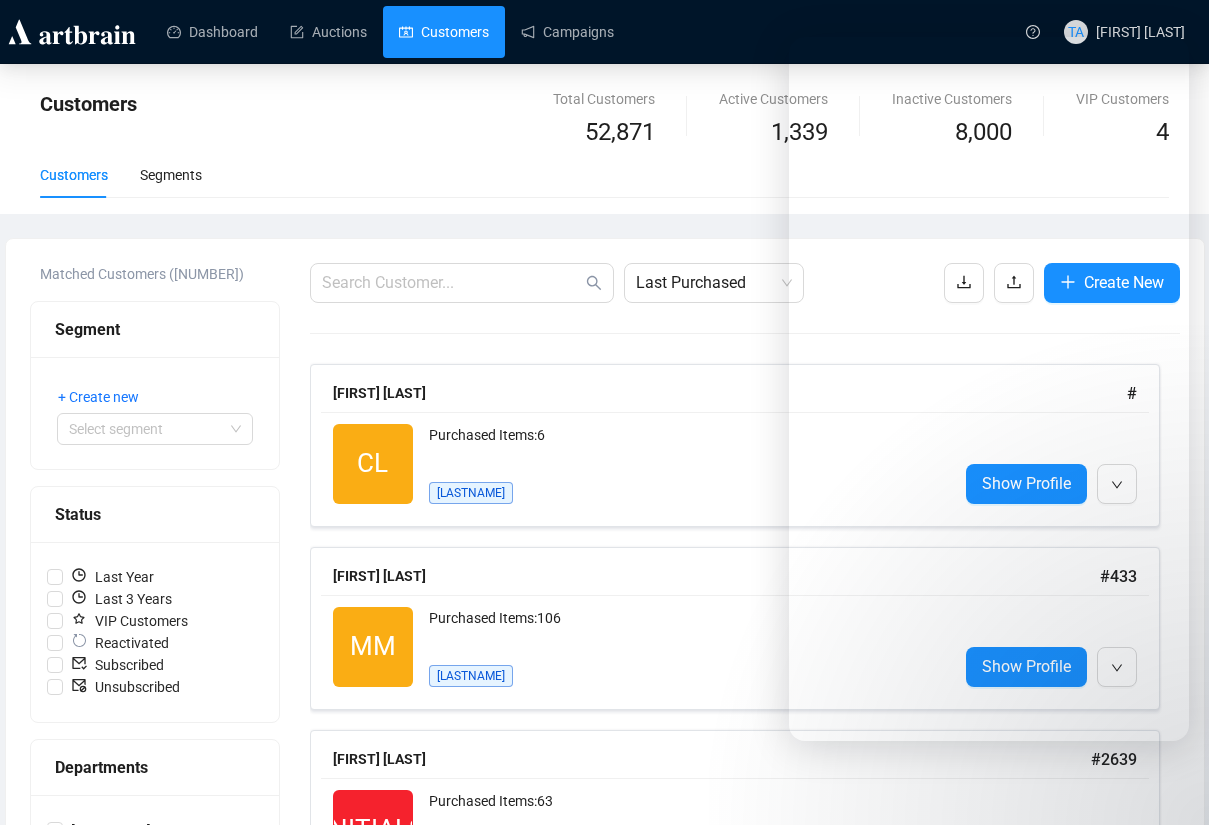 scroll, scrollTop: 0, scrollLeft: 0, axis: both 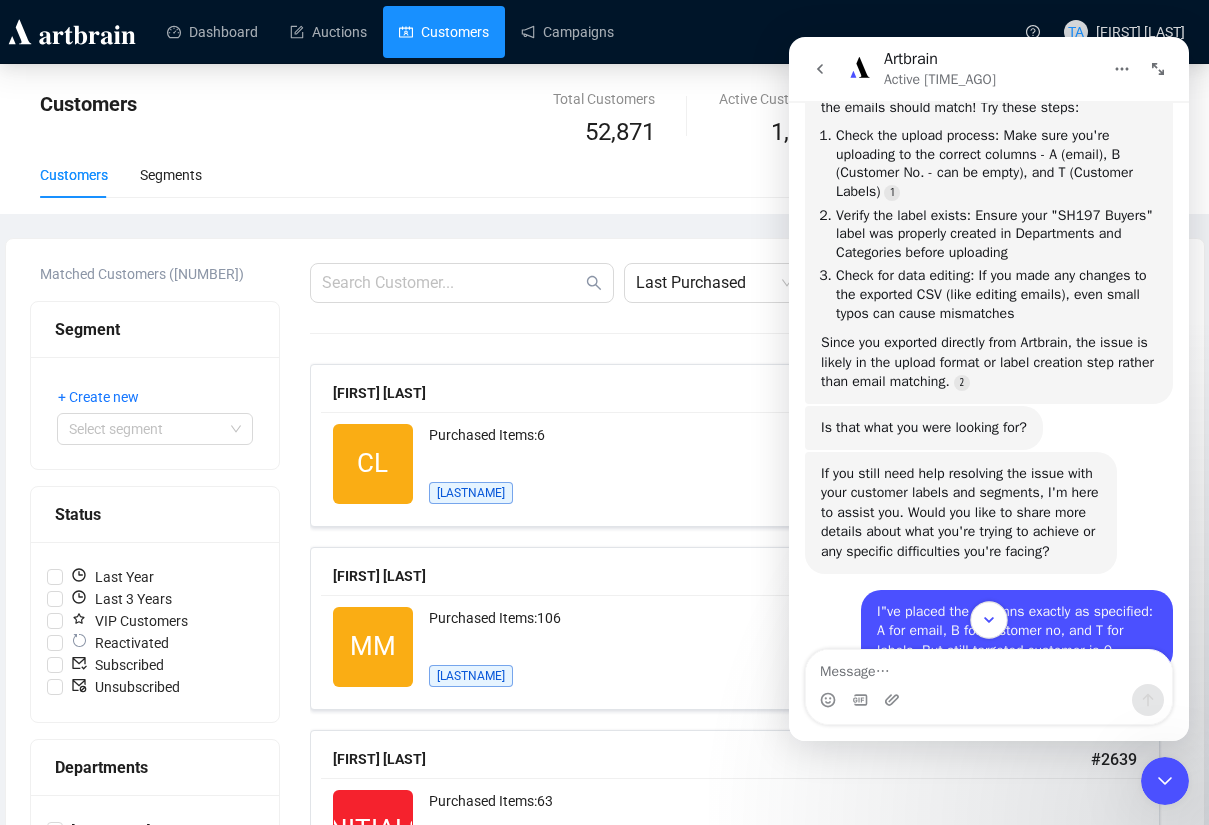 click 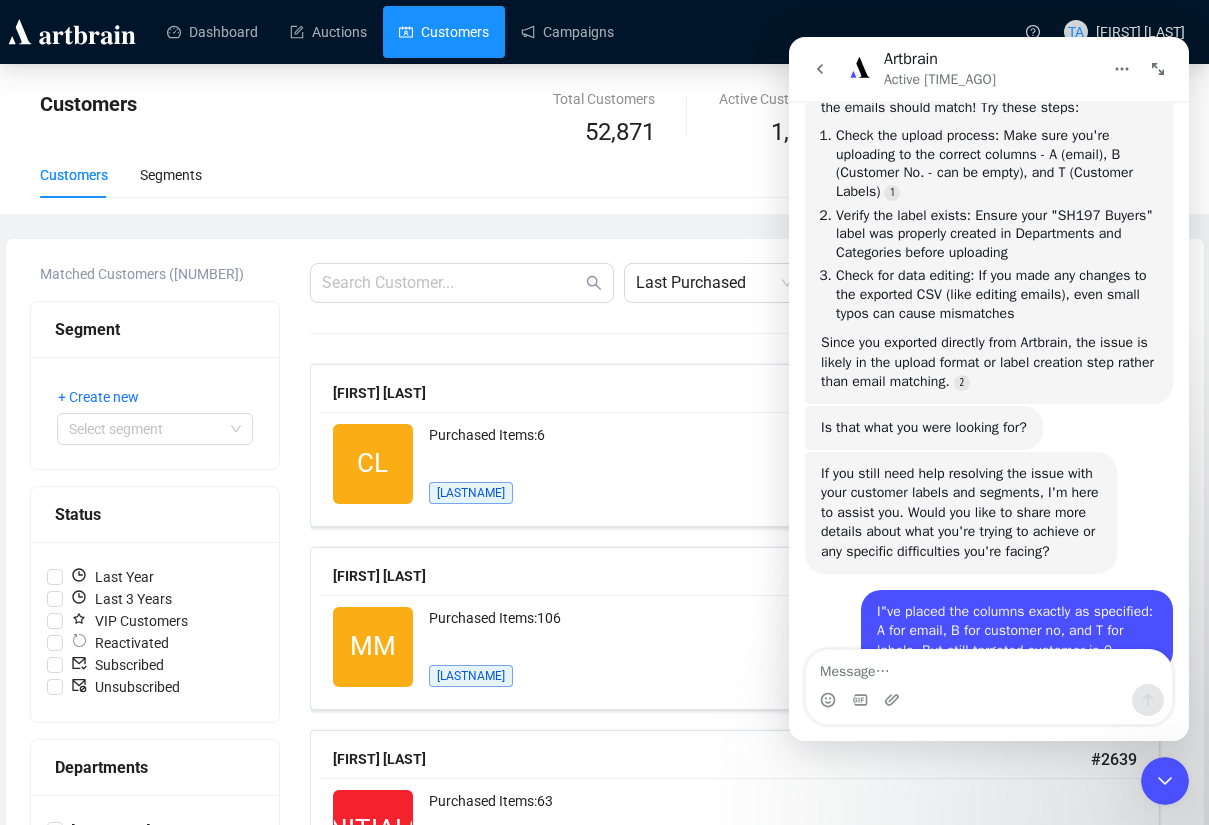 scroll, scrollTop: 7547, scrollLeft: 0, axis: vertical 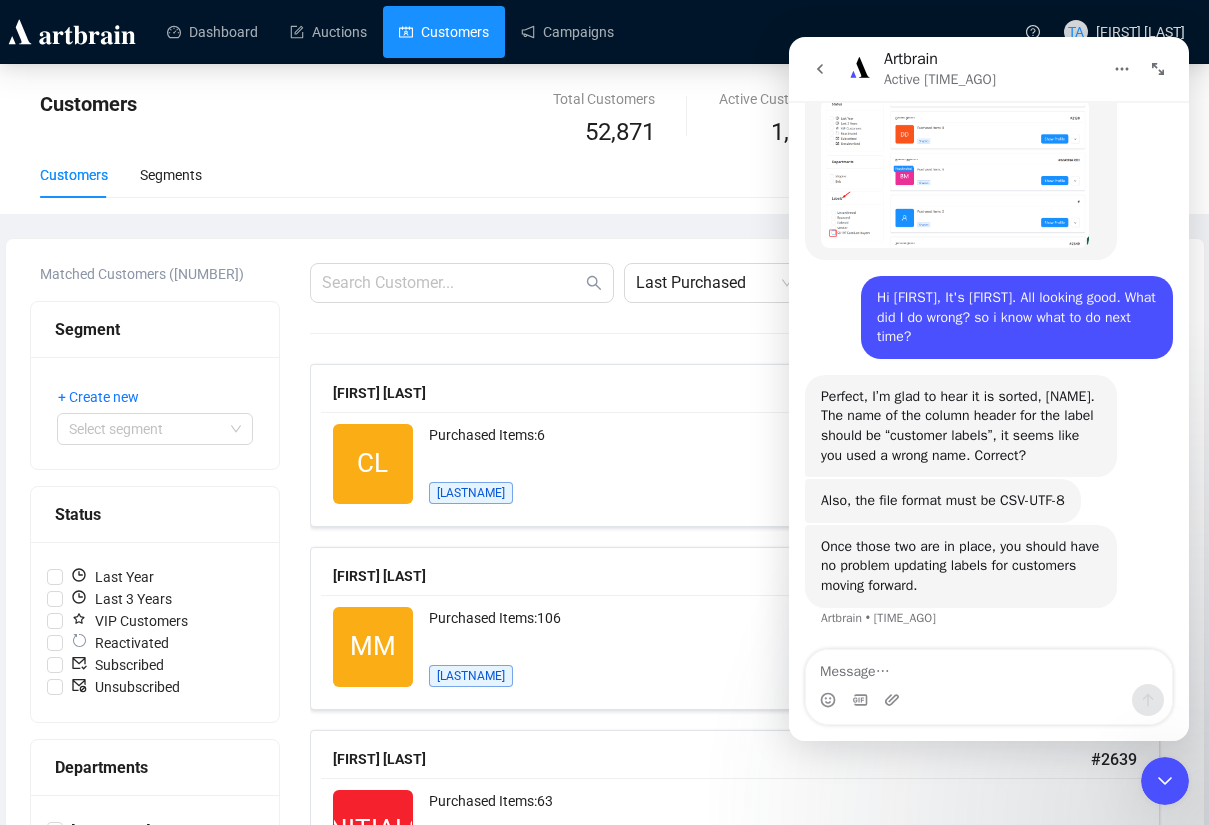 click on "Customers Segments" at bounding box center (604, 175) 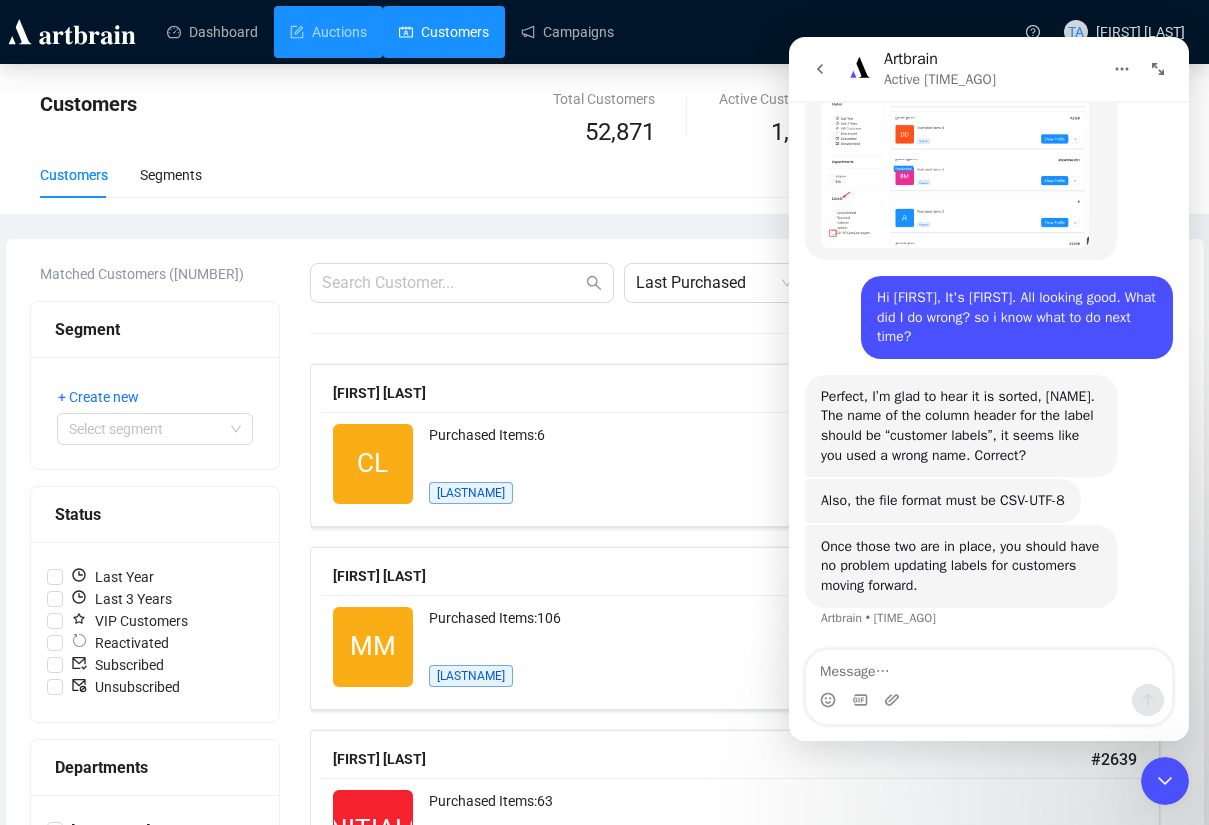 click on "Auctions" at bounding box center [328, 32] 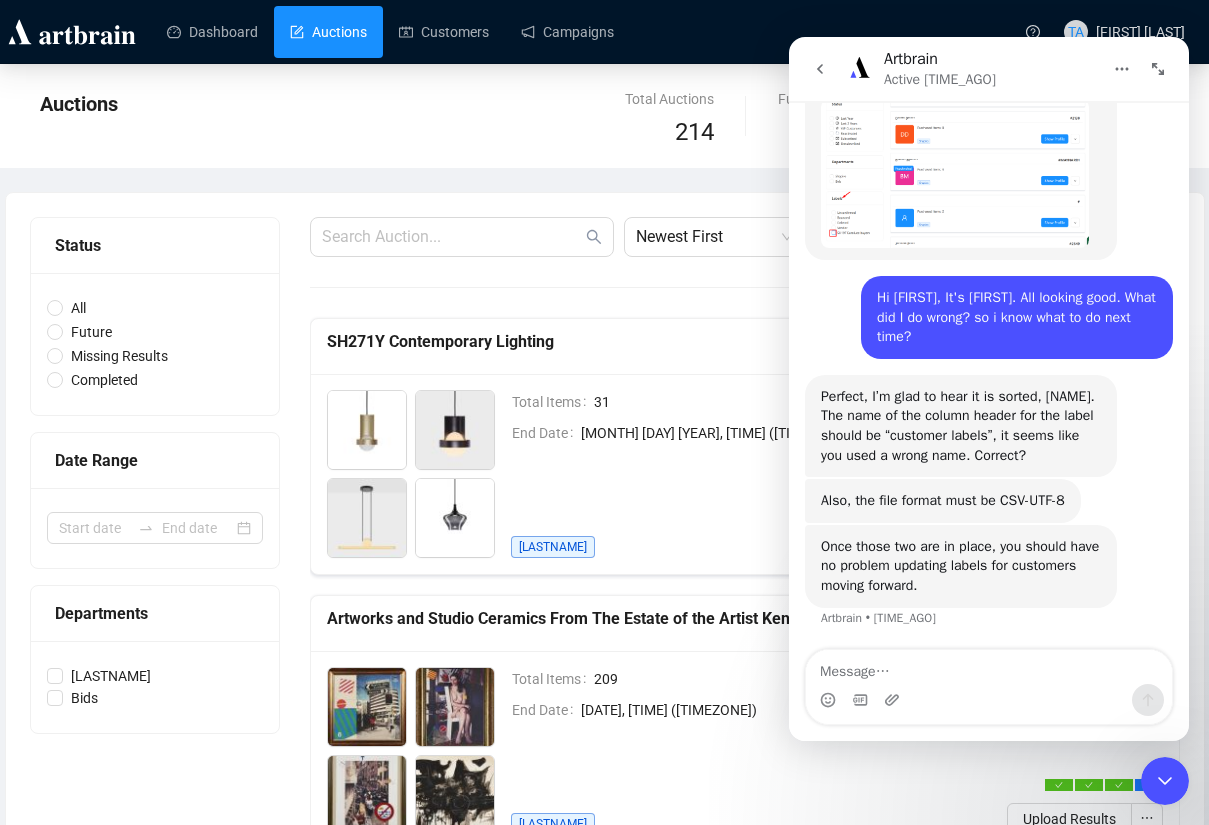 click on "Total Items [NUMBER] End Date [DATE], [TIME] ([TIMEZONE]) [LASTNAME]" at bounding box center (732, 751) 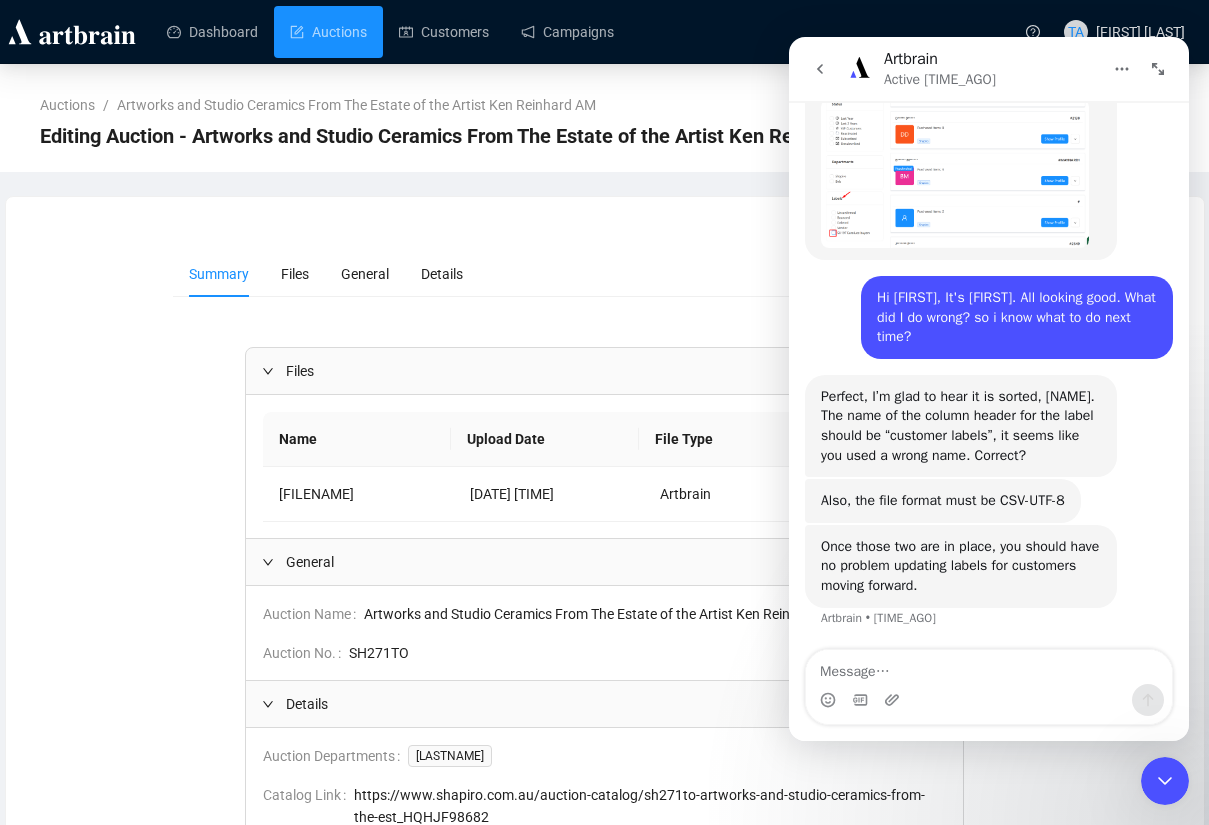 click on "General Auction Name Artworks and Studio Ceramics From The Estate of the Artist Ken Reinhard AM Auction No. [AUCTION_ID] Details Auction Departments Shapiro Catalog Link [URL] Execution Date & Time Wed, [DATE] 6:00 PM ([TIMEZONE]) Auction Description Timed Online Auction Save & Exit" at bounding box center [605, 640] 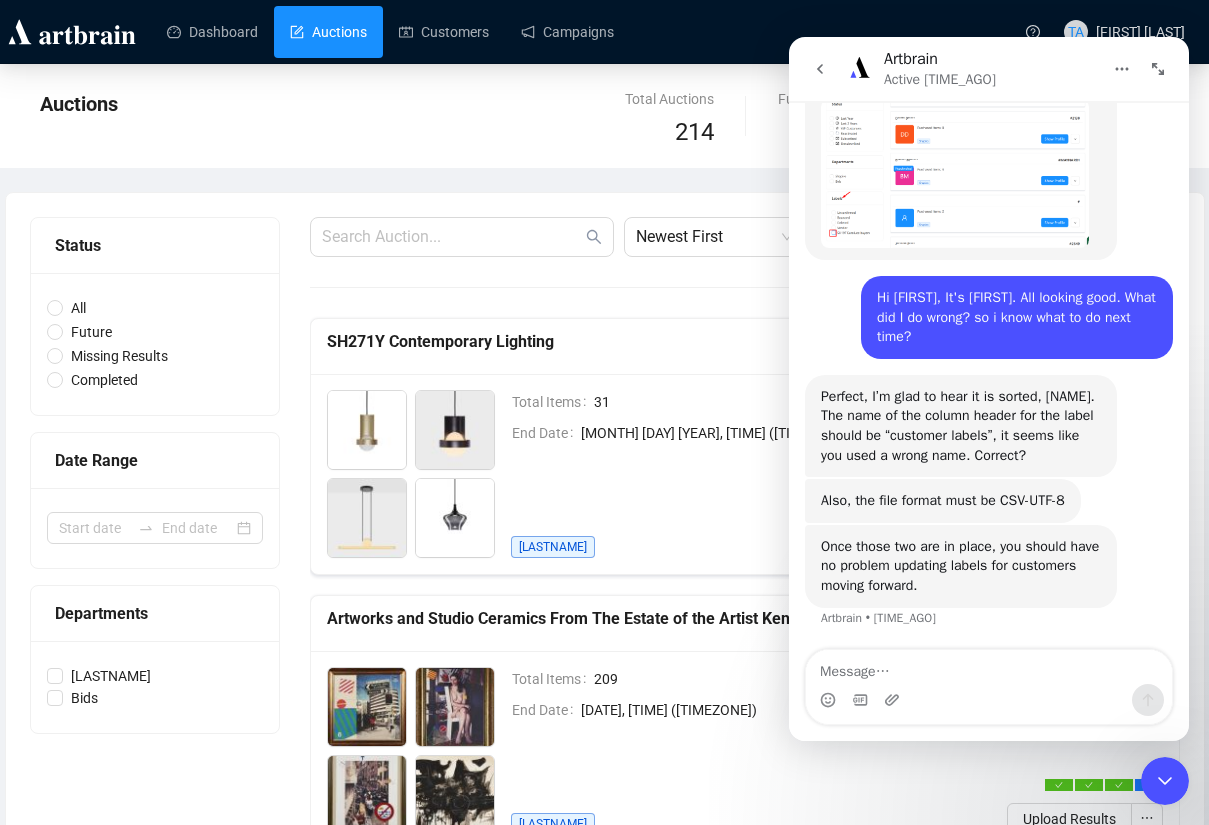 click 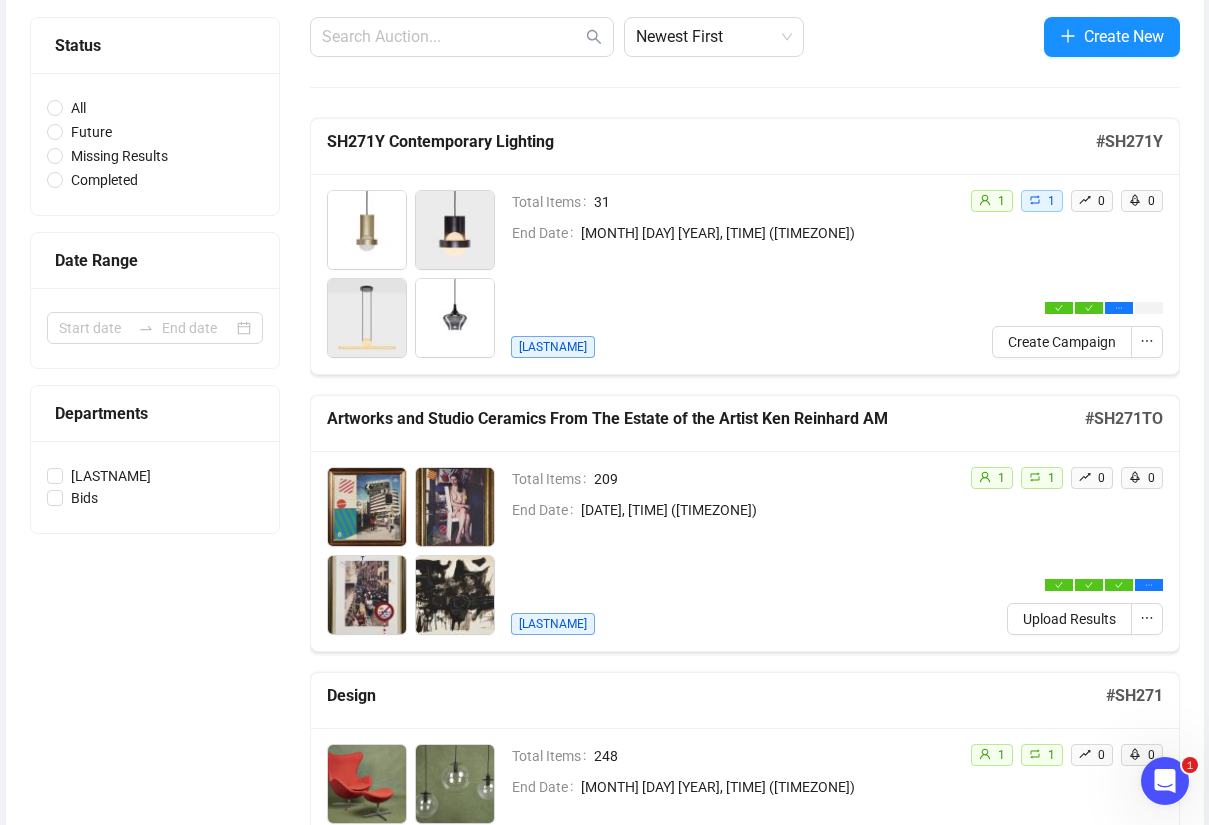 scroll, scrollTop: 300, scrollLeft: 0, axis: vertical 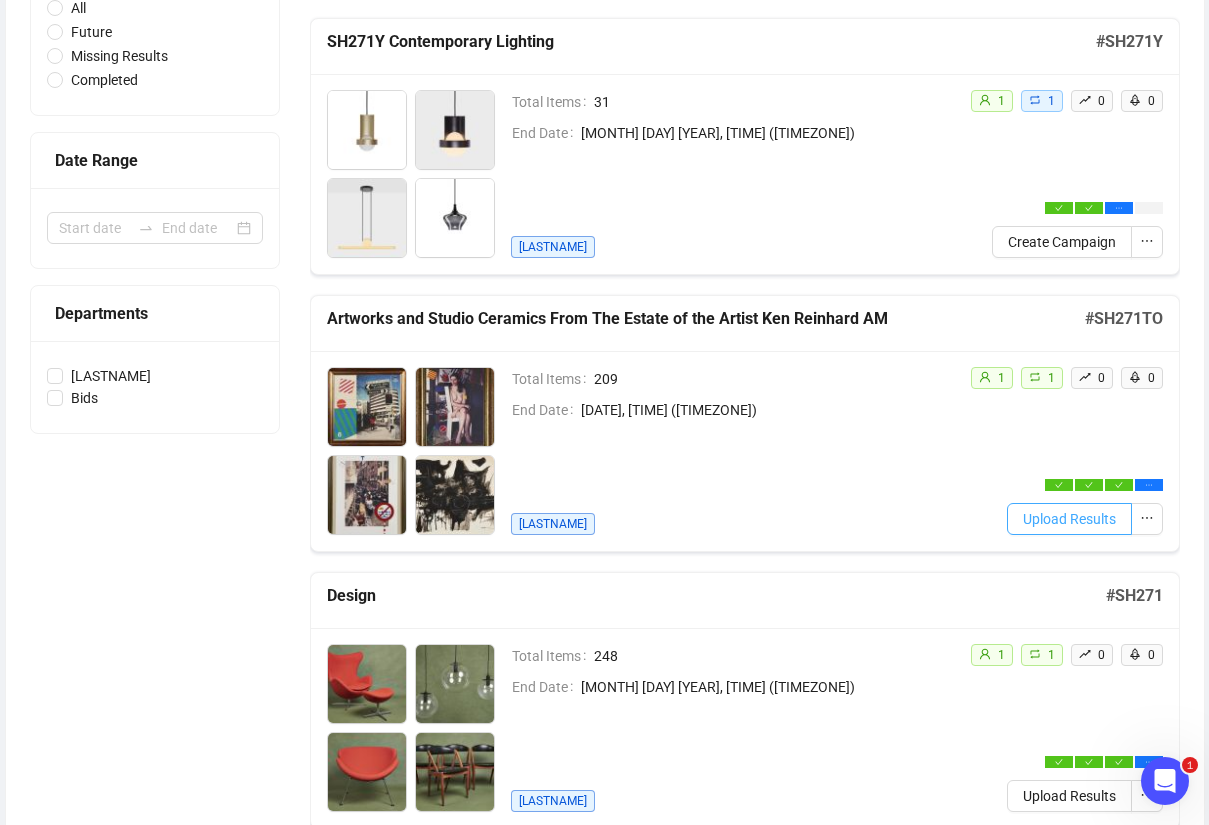 click on "Upload Results" at bounding box center (1069, 519) 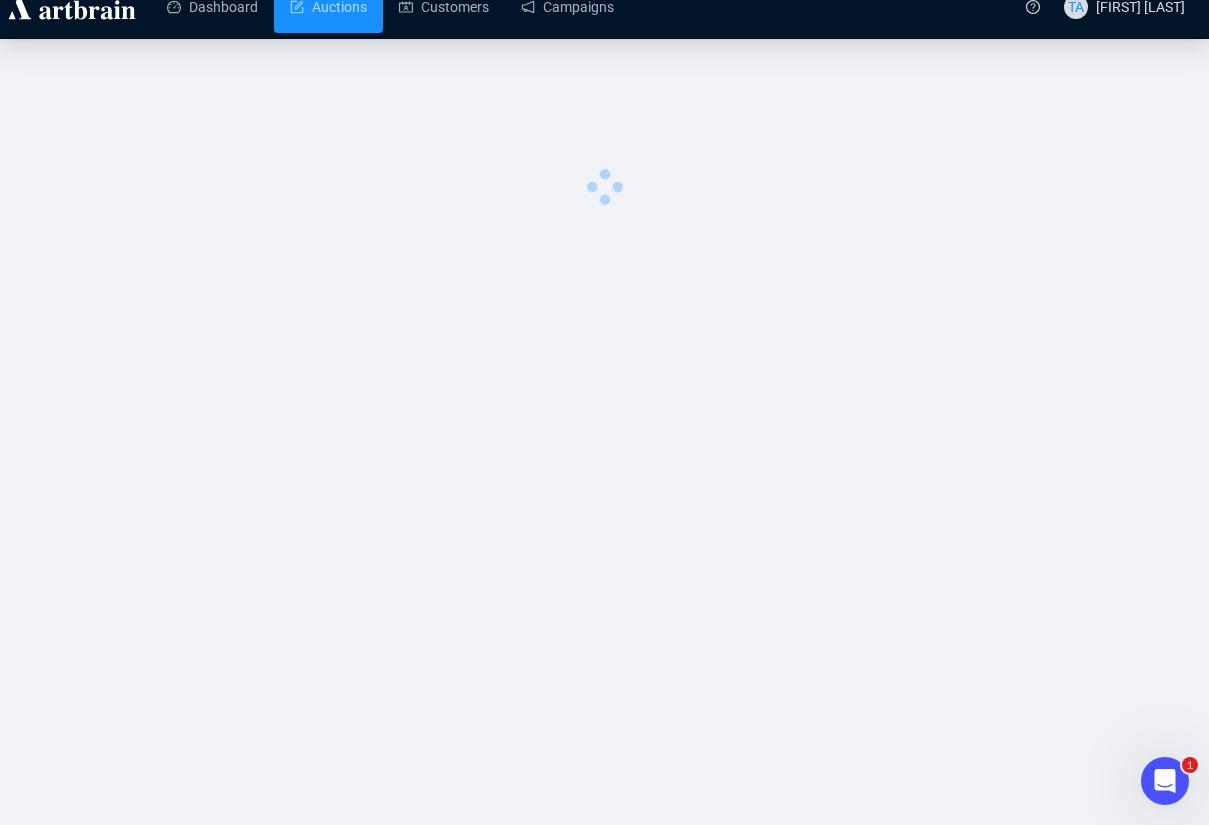 scroll, scrollTop: 0, scrollLeft: 0, axis: both 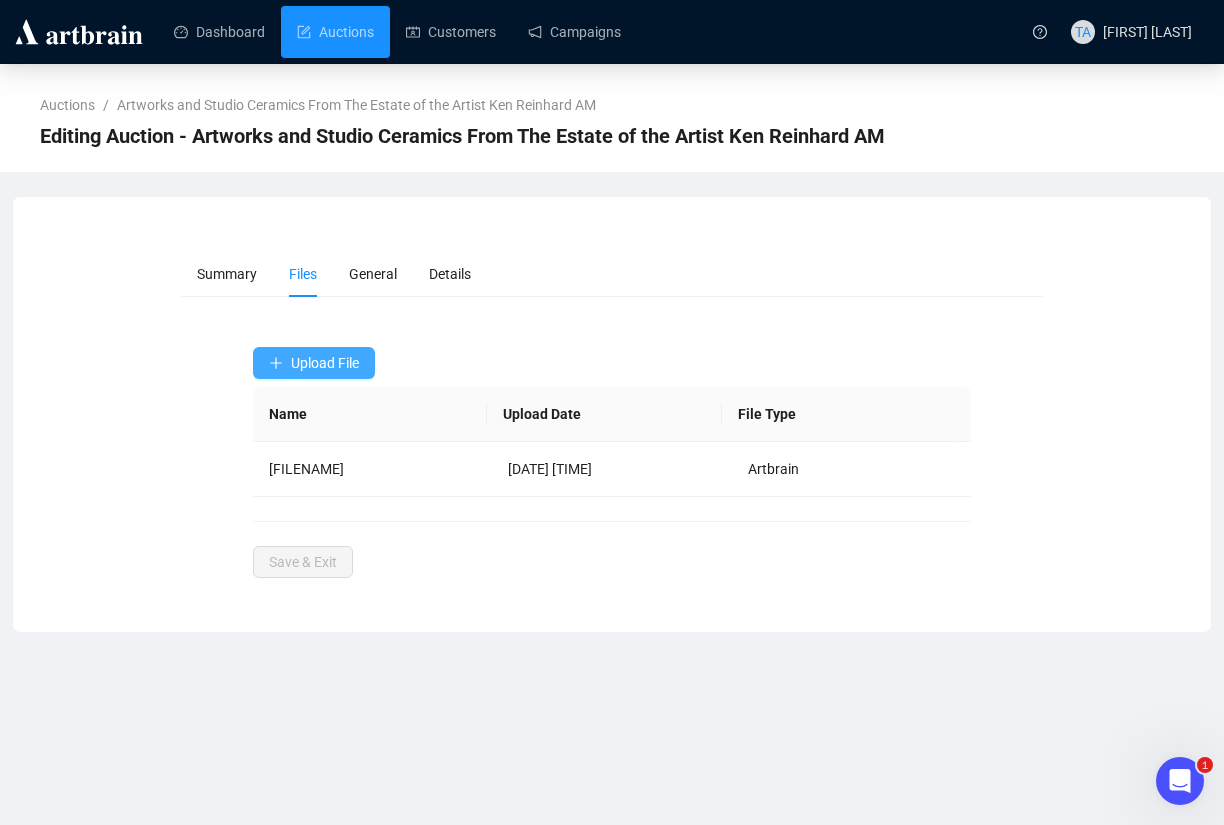 click on "Upload File" at bounding box center (325, 363) 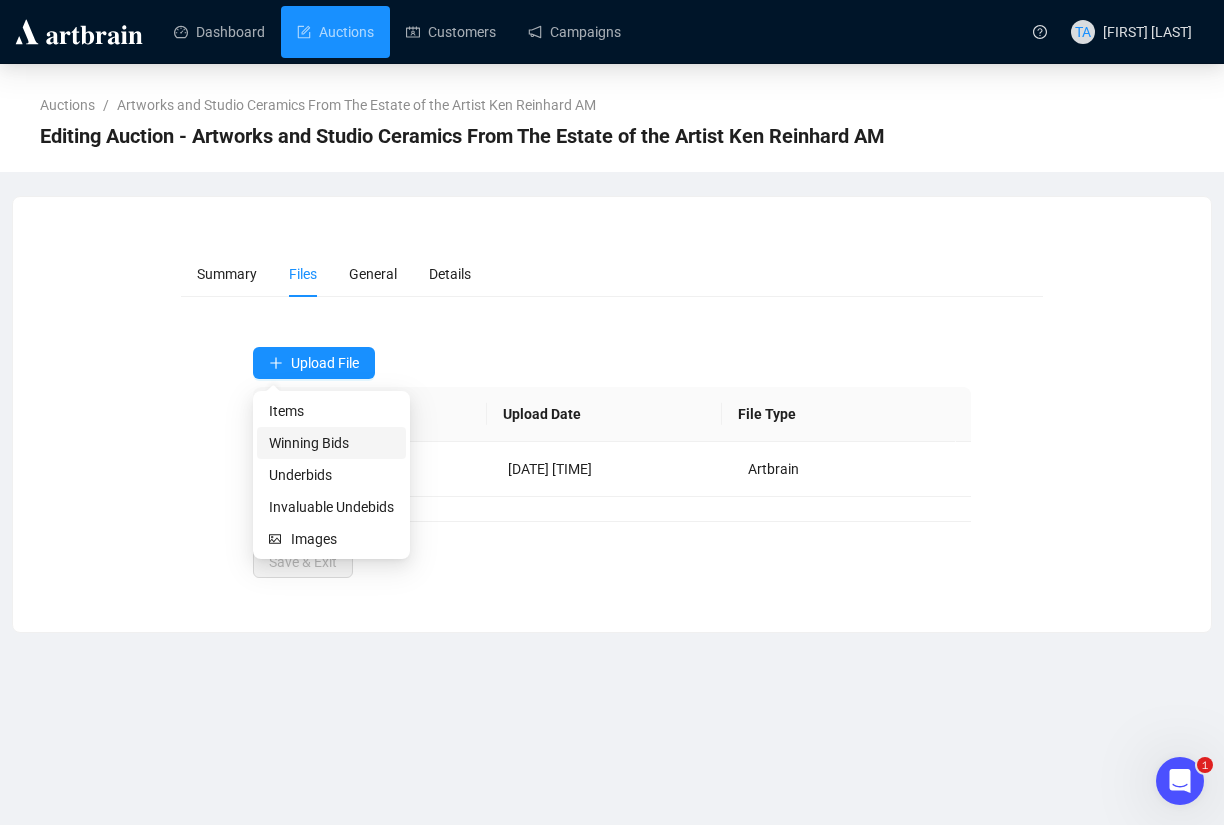 click on "Winning Bids" at bounding box center [331, 443] 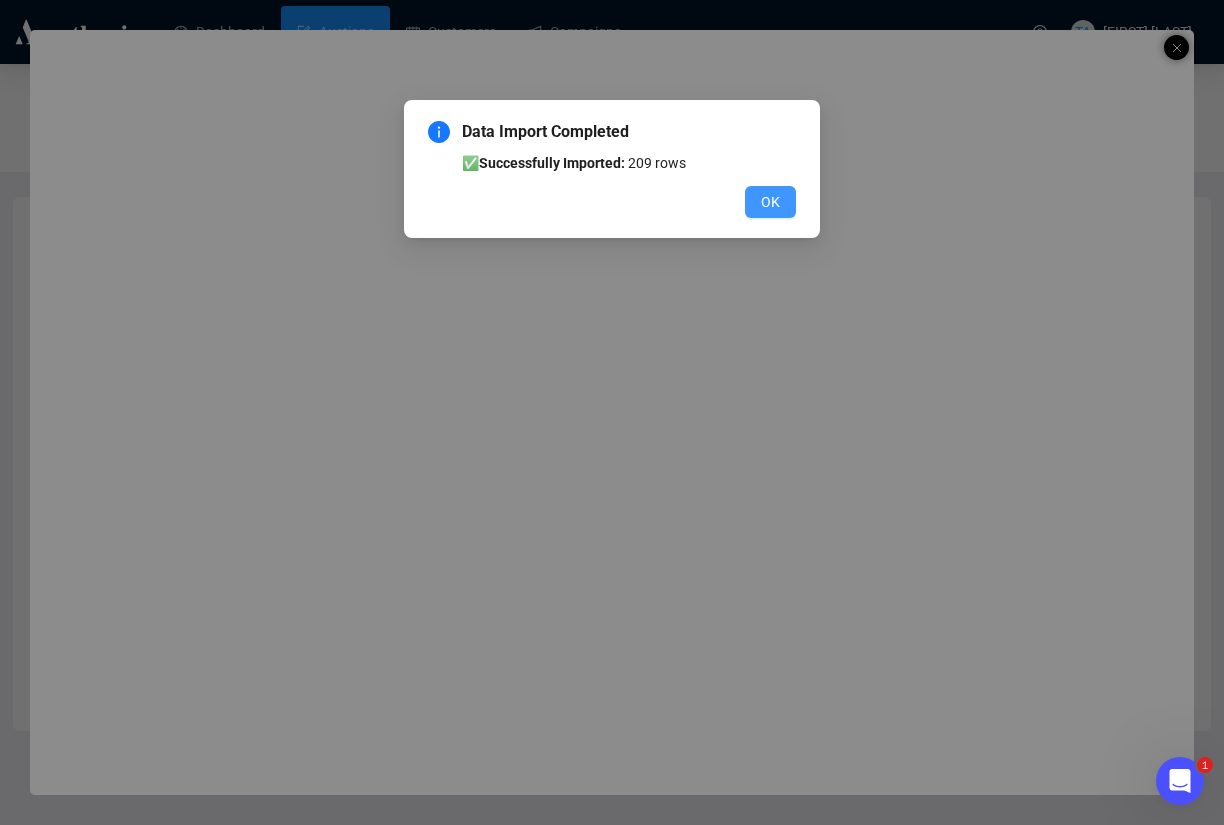 click on "OK" at bounding box center (770, 202) 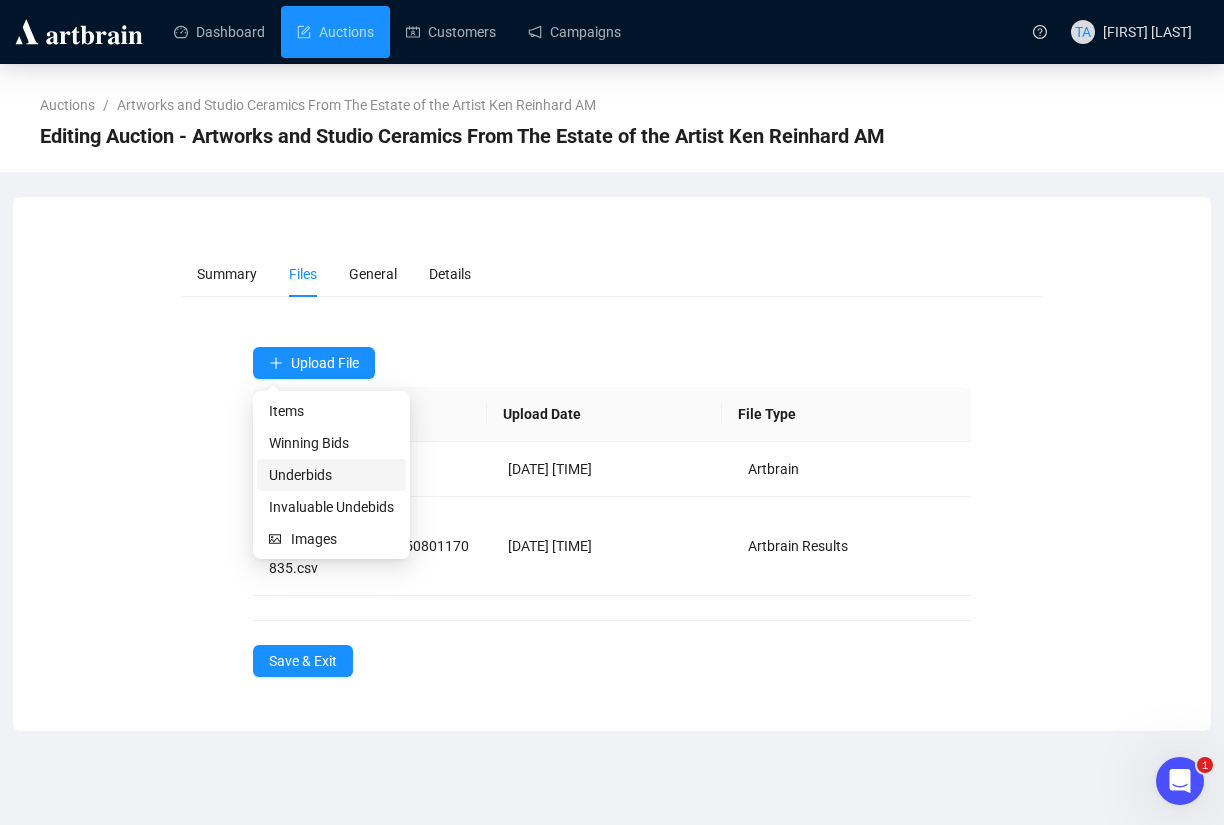 click on "Underbids" at bounding box center [331, 475] 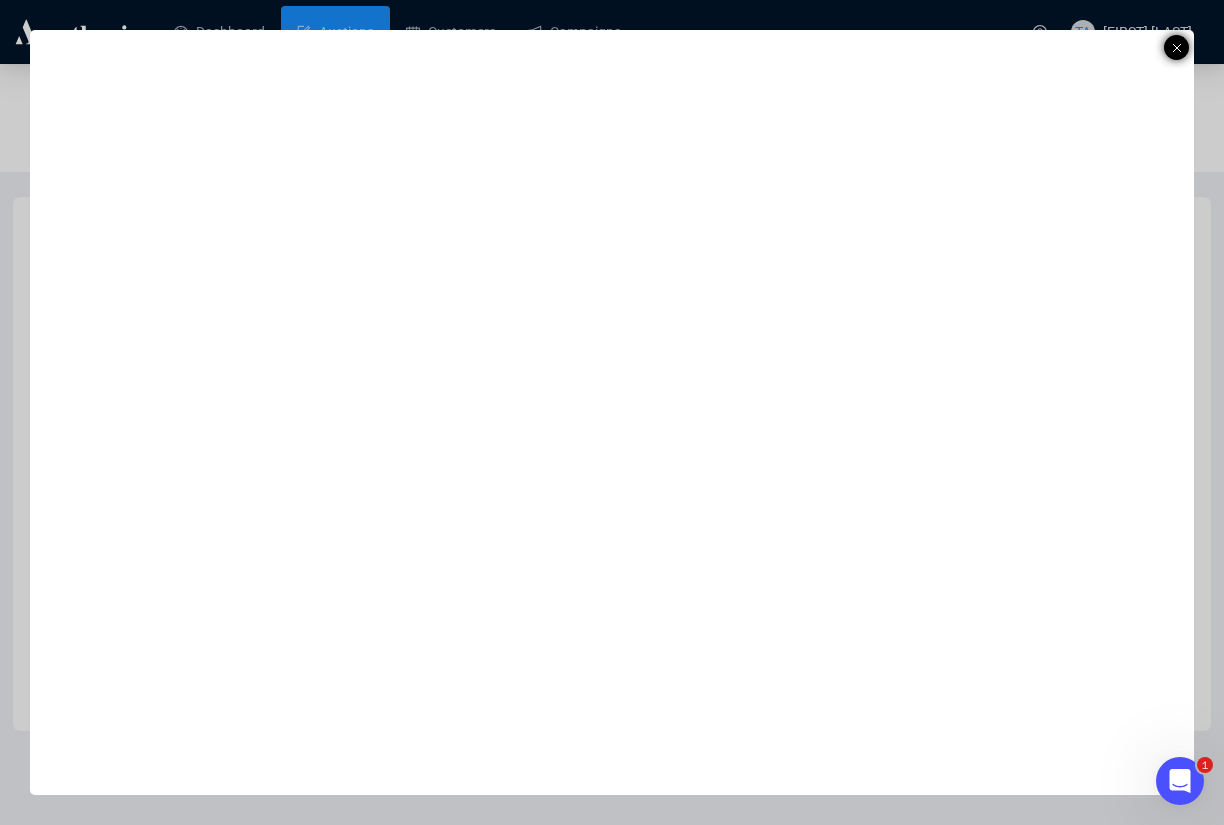 click 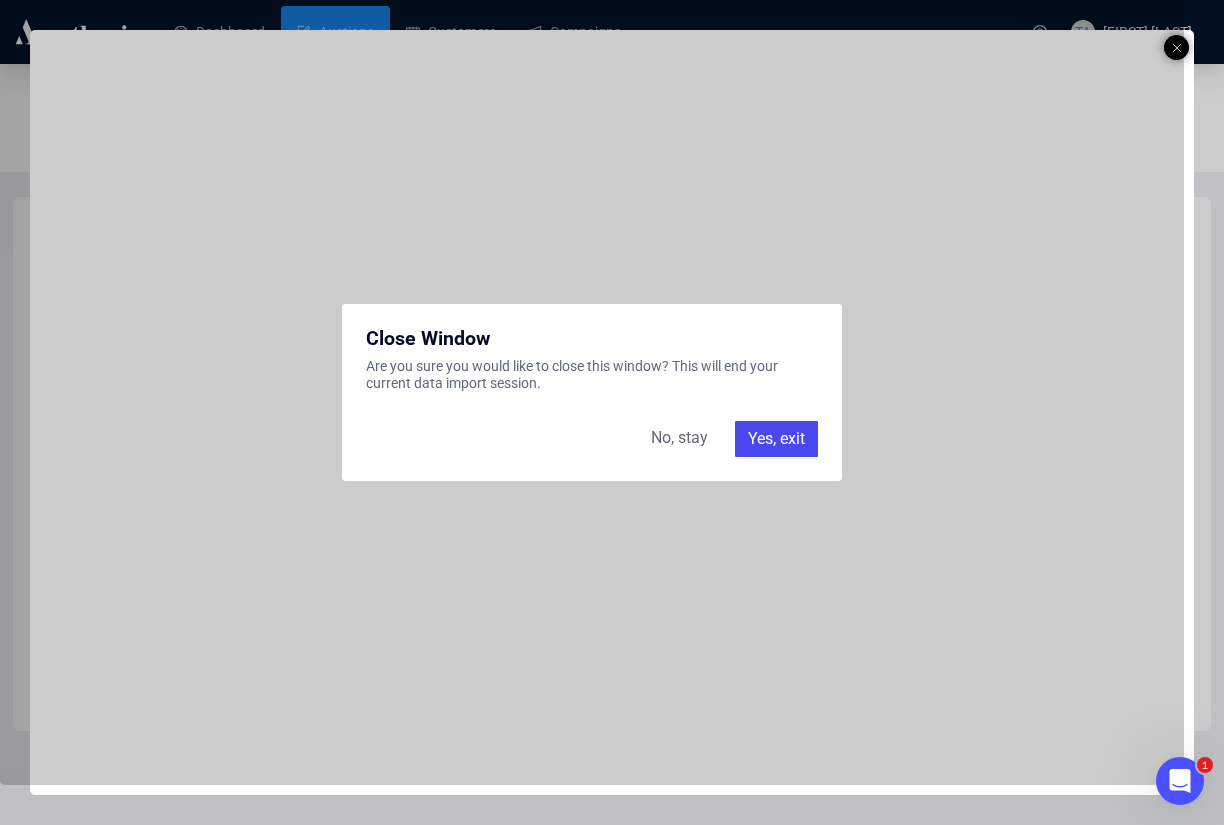 click on "No, stay" at bounding box center [679, 439] 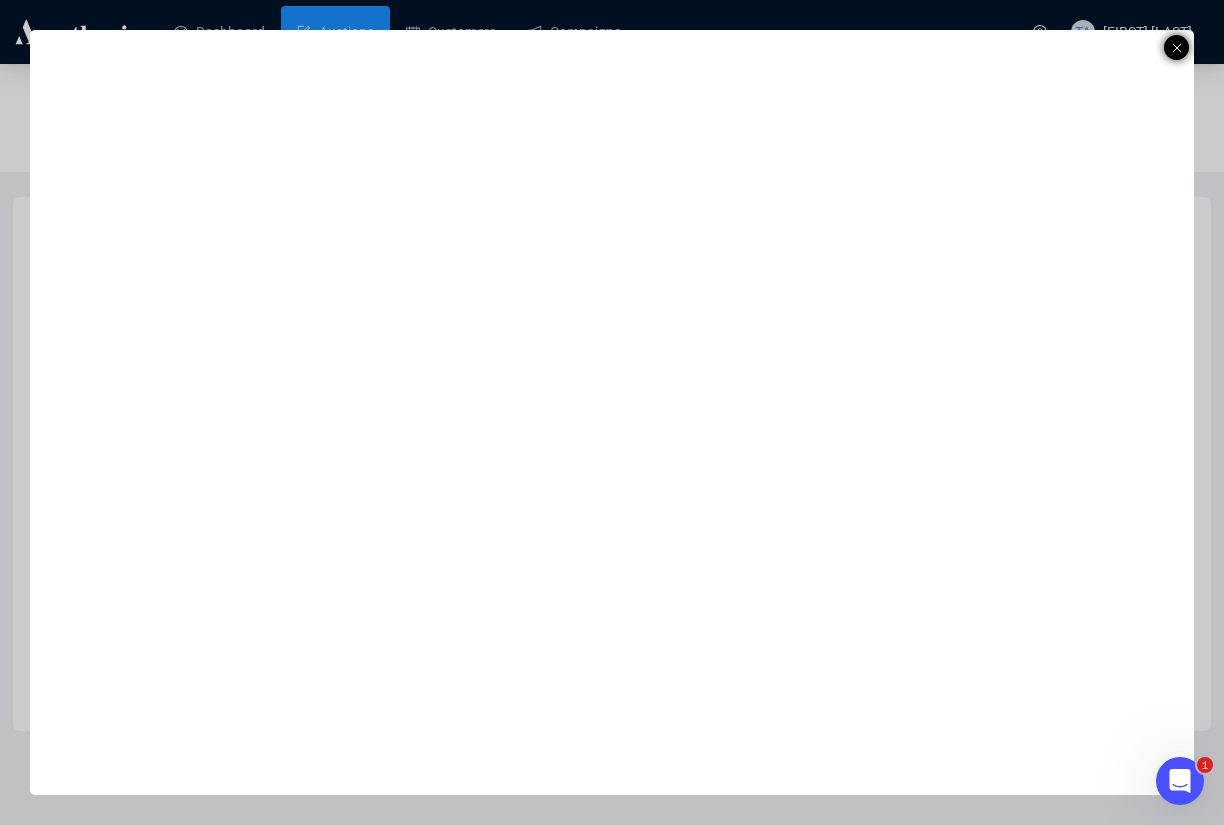 click 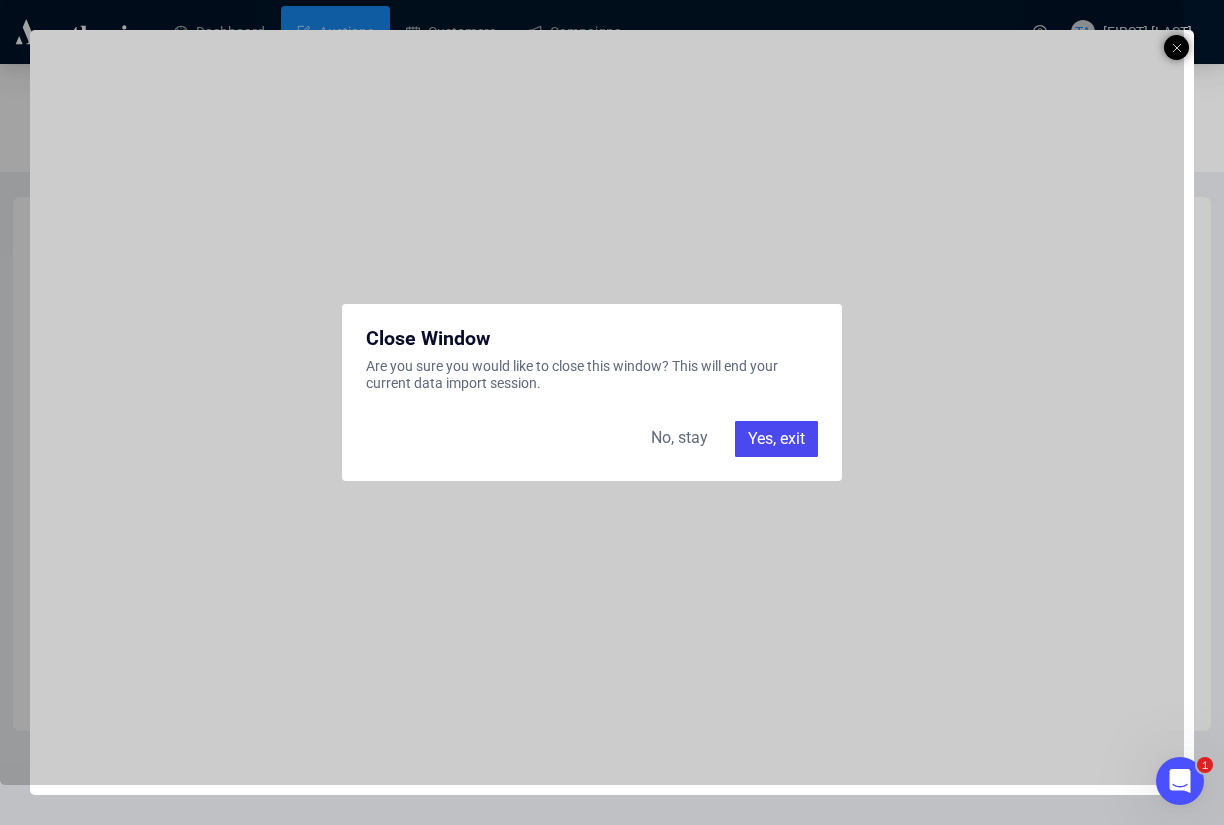 click on "Yes, exit" at bounding box center (776, 439) 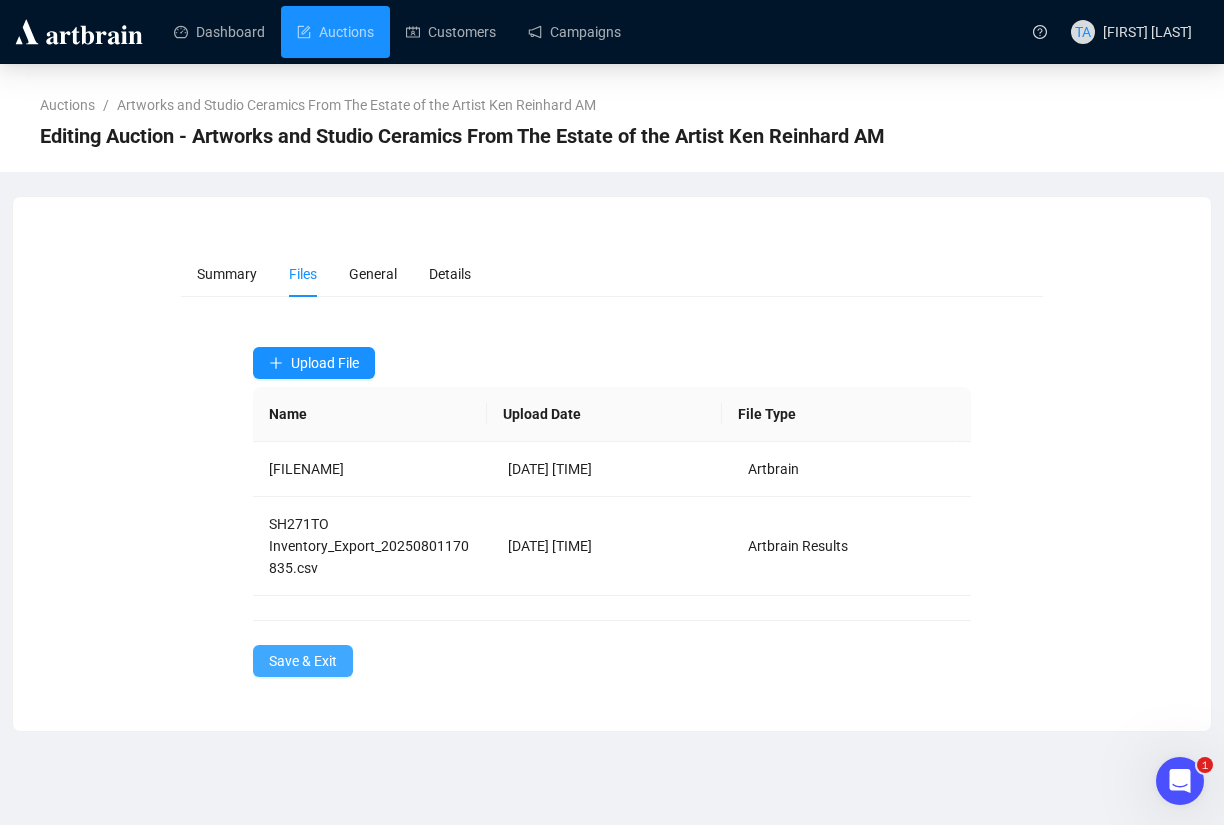 click on "Save & Exit" at bounding box center [303, 661] 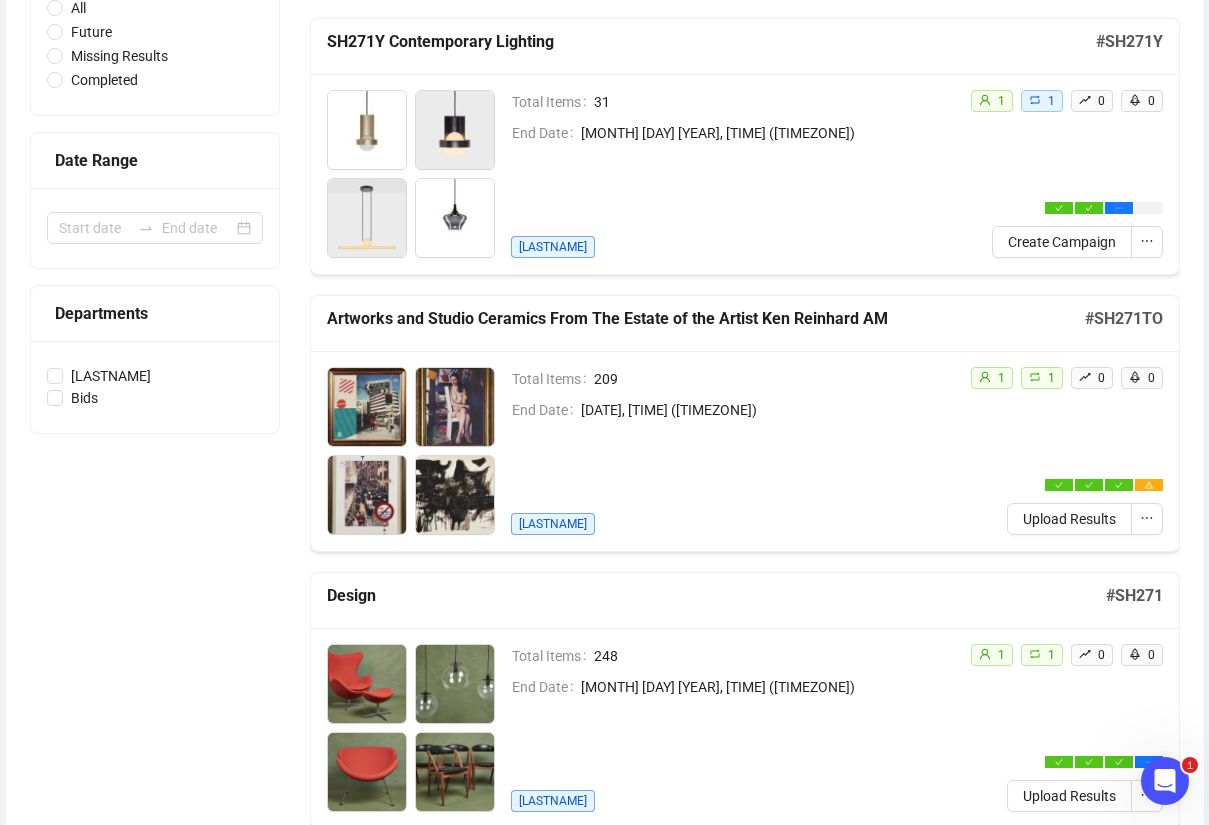 scroll, scrollTop: 500, scrollLeft: 0, axis: vertical 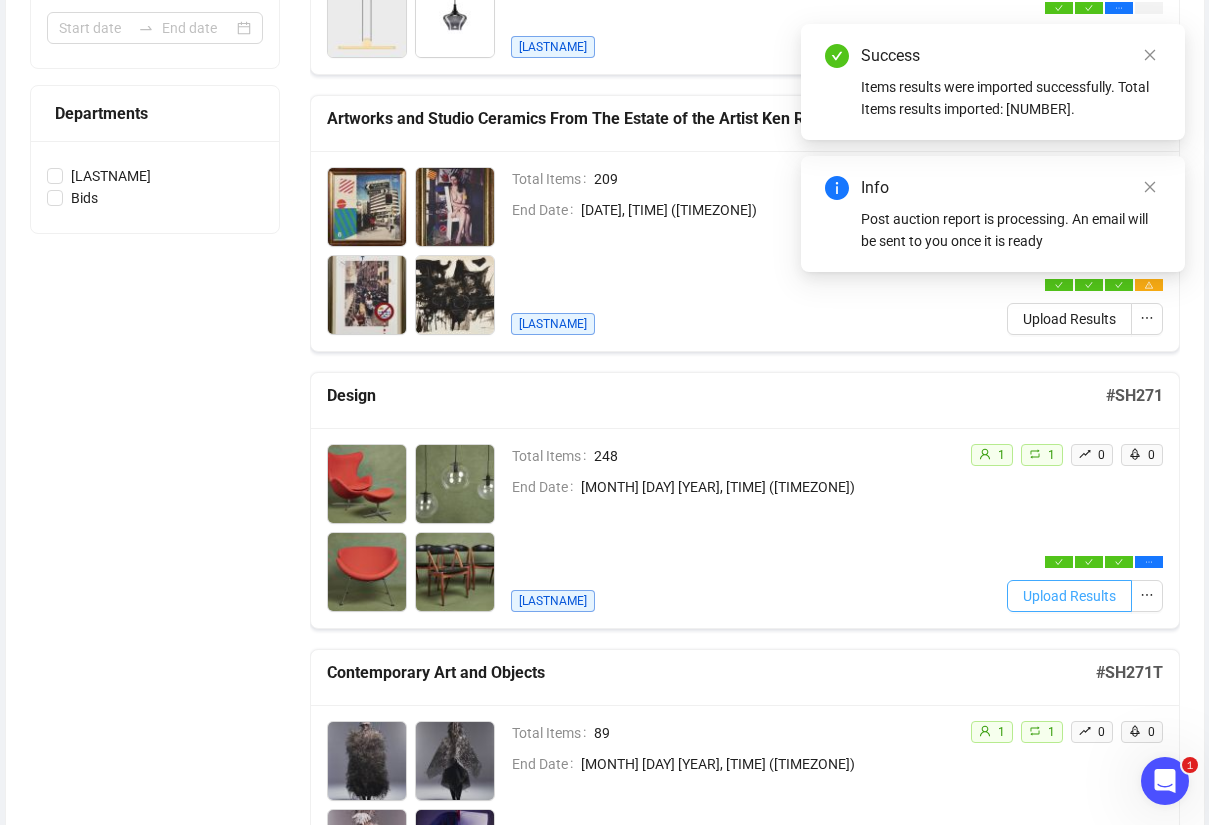 click on "Upload Results" at bounding box center [1069, 596] 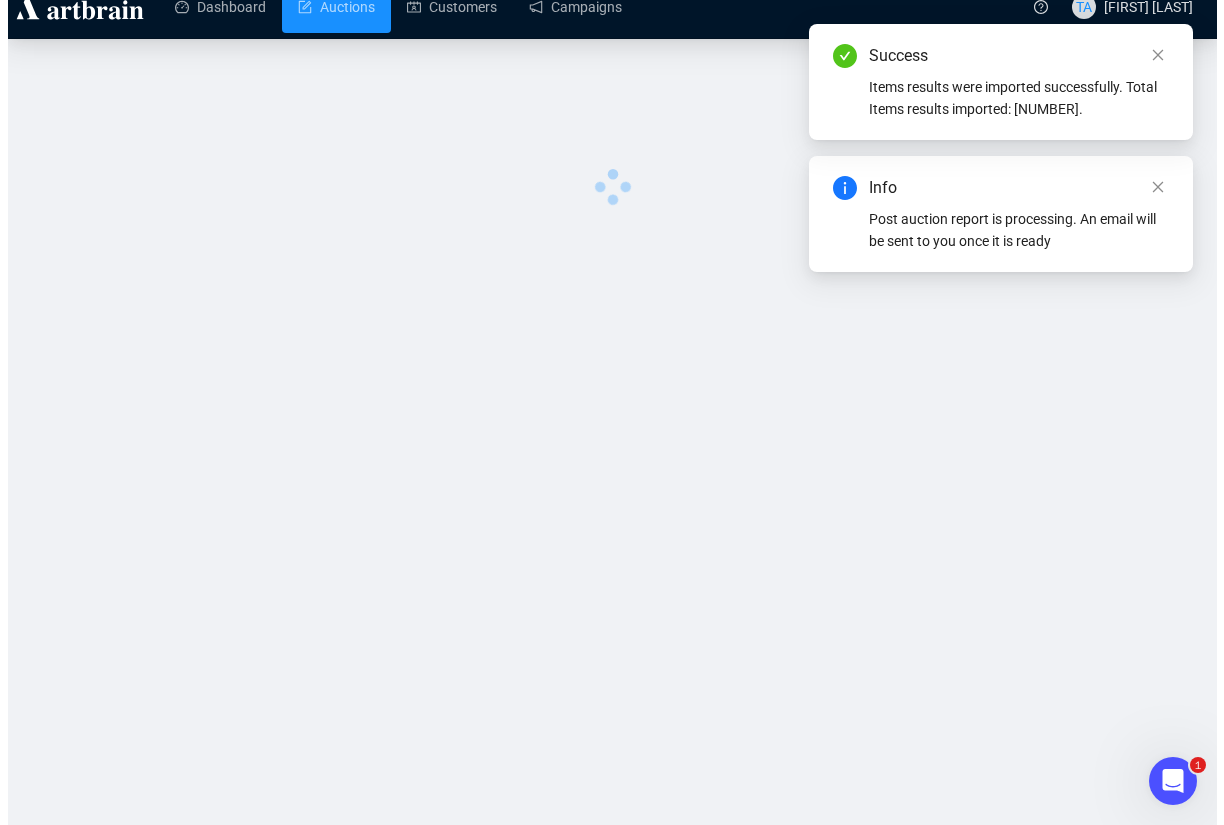 scroll, scrollTop: 0, scrollLeft: 0, axis: both 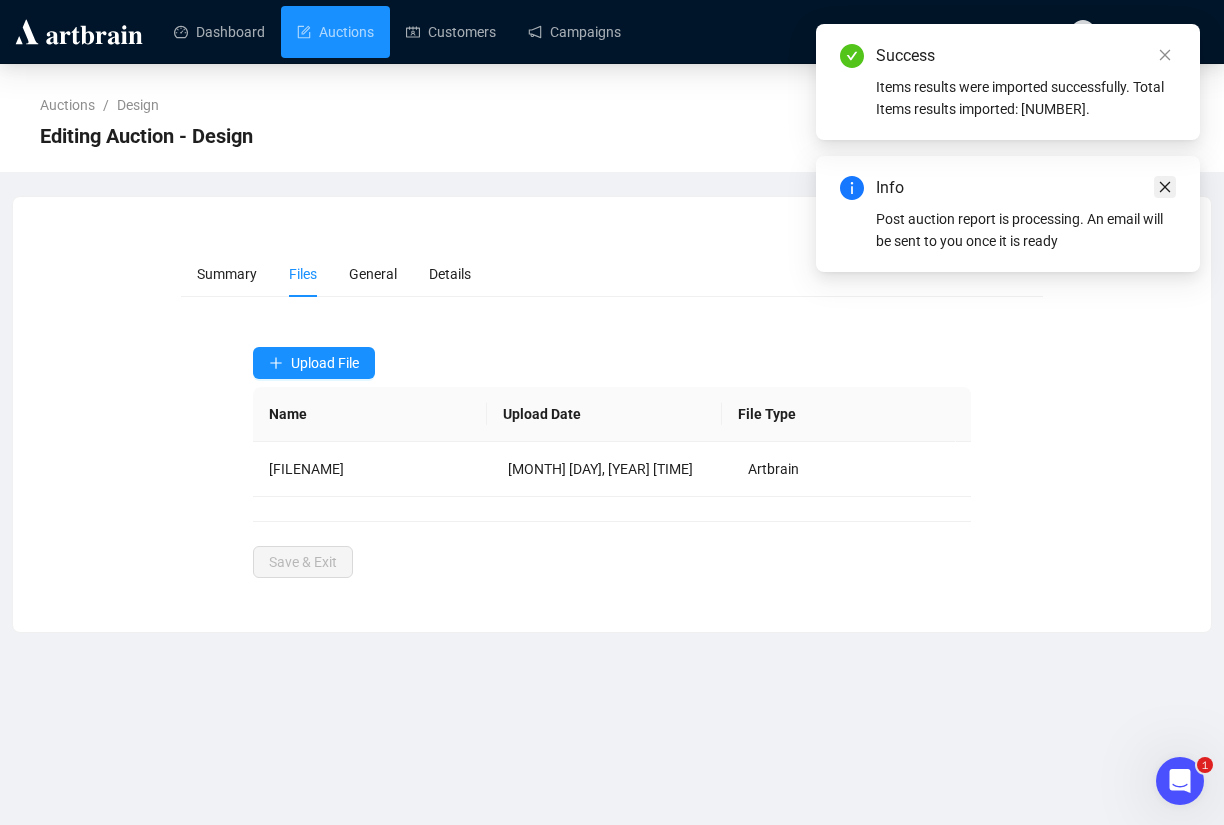 click 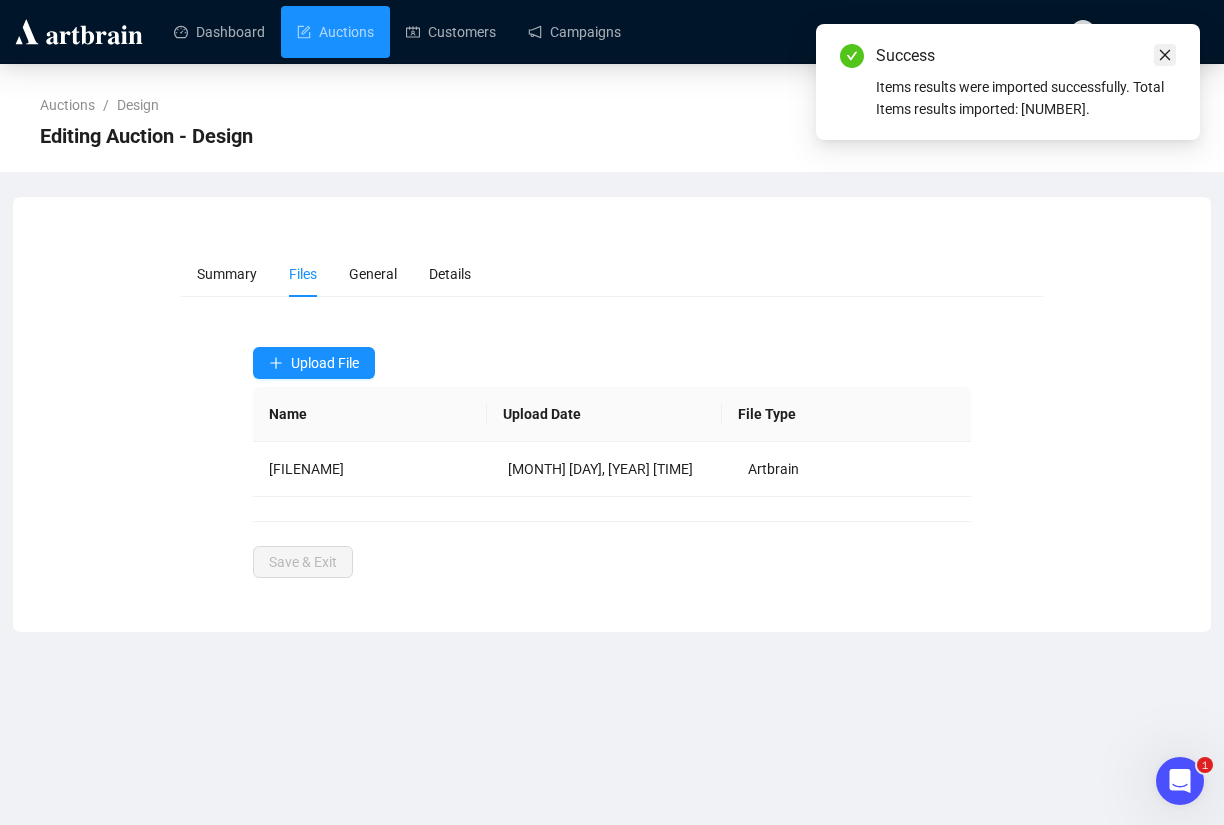 click 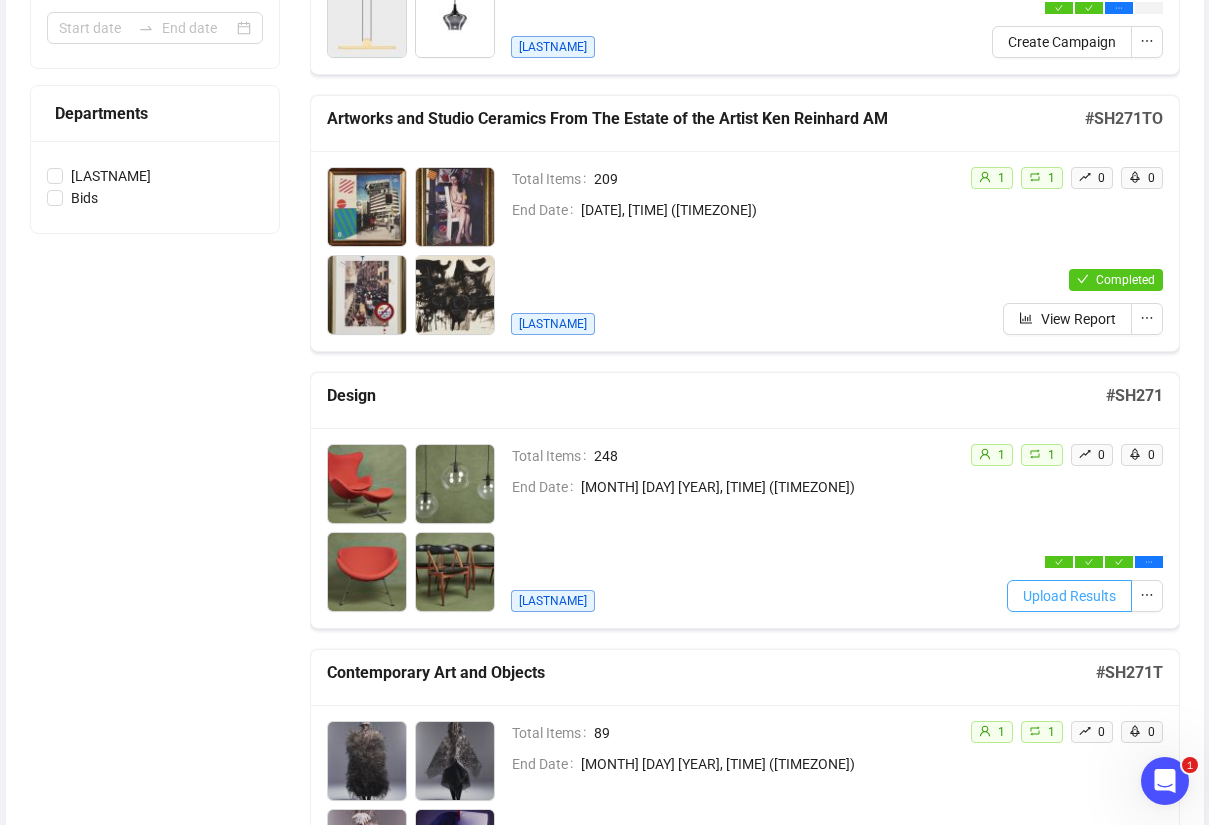 scroll, scrollTop: 655, scrollLeft: 0, axis: vertical 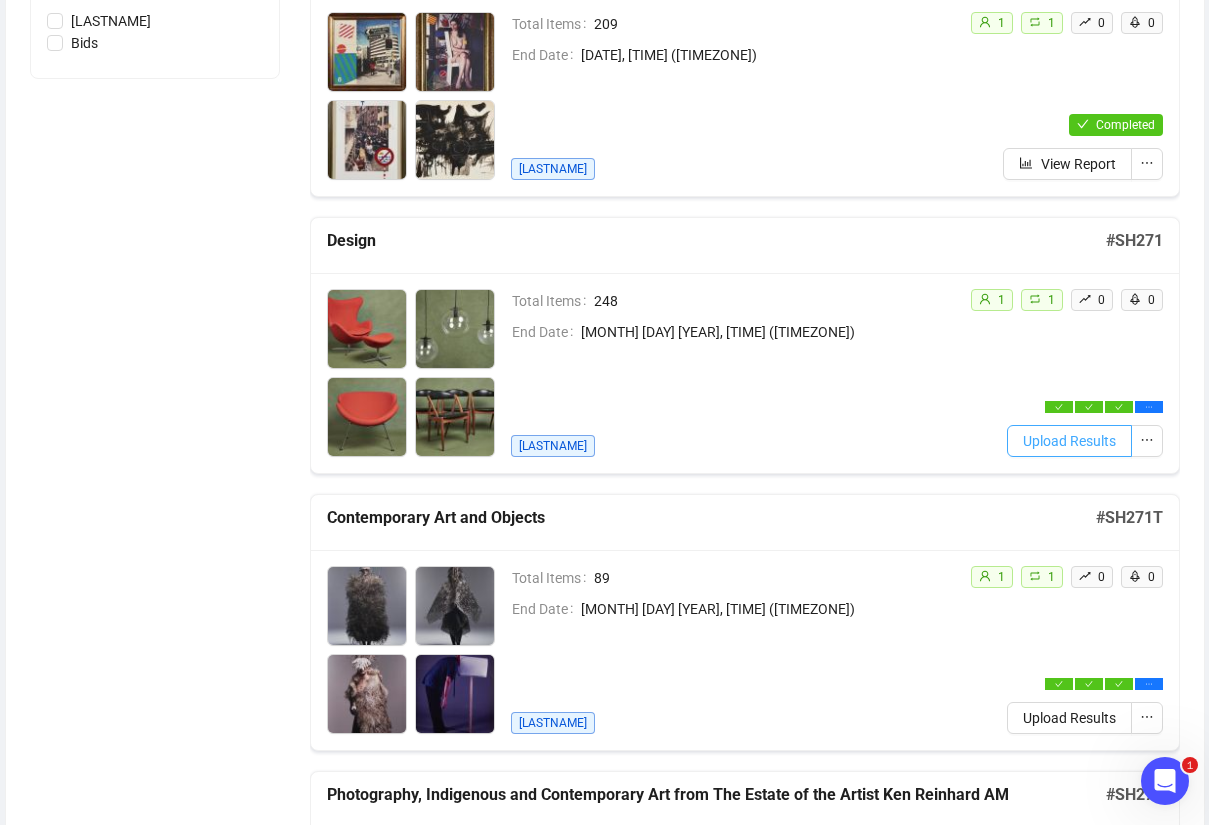 click on "Upload Results" at bounding box center (1069, 441) 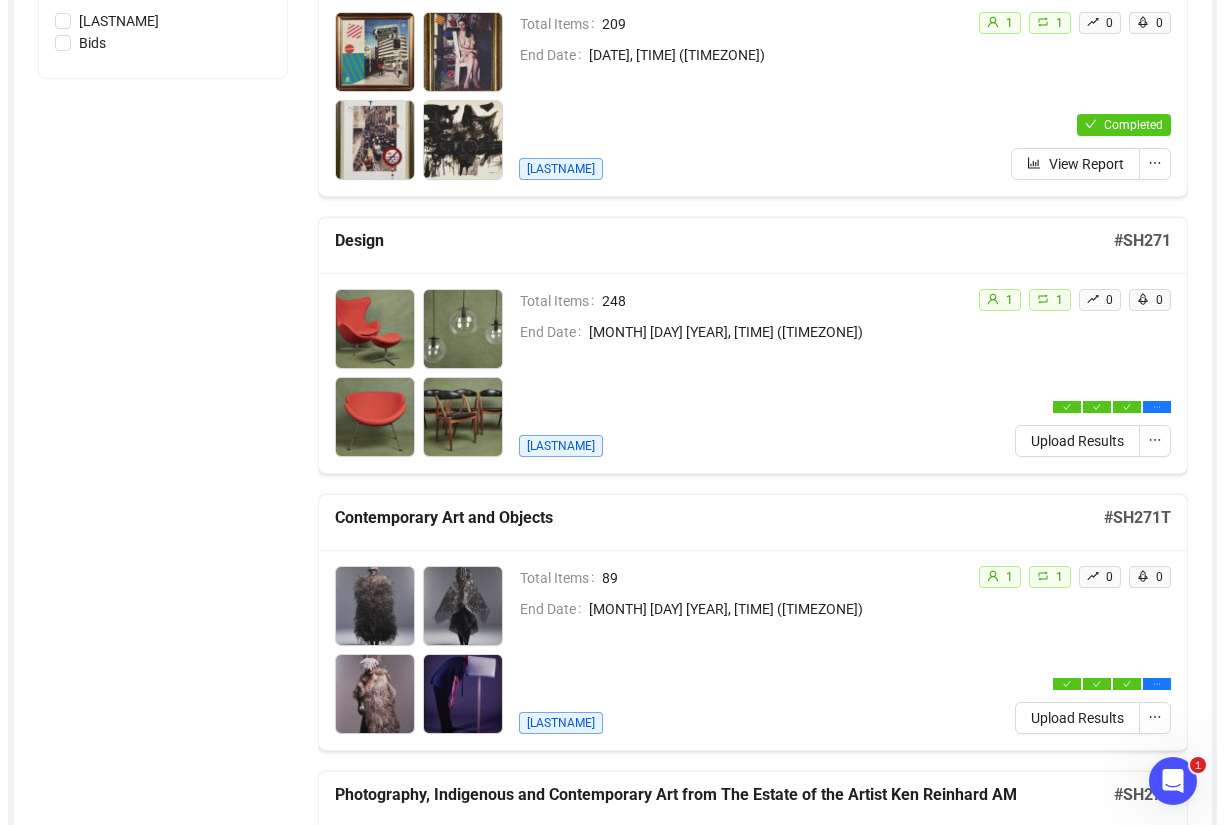 scroll, scrollTop: 0, scrollLeft: 0, axis: both 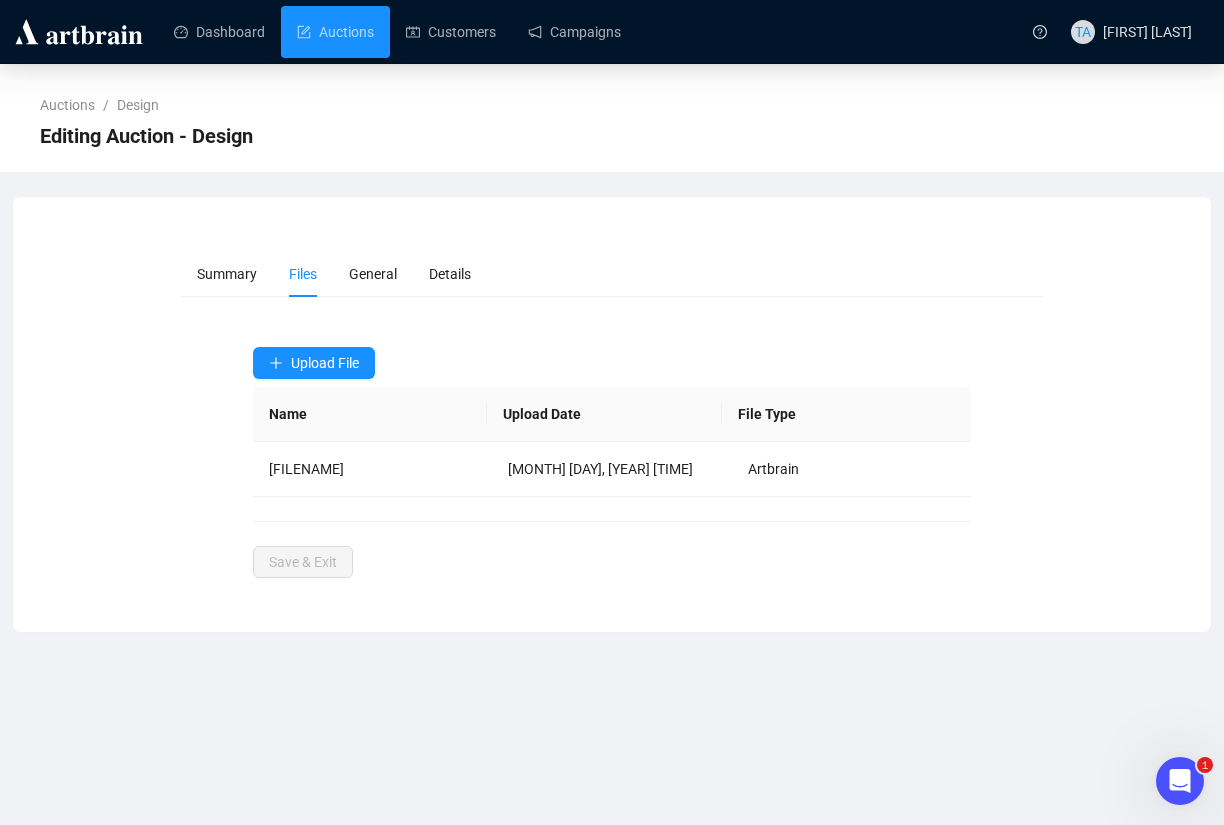 click on "Auctions / Design Editing Auction - Design Summary Files General Details Upload File Name Upload Date File Type       [FILENAME] [DATE] [TIME] Artbrain Save & Exit" at bounding box center (612, 348) 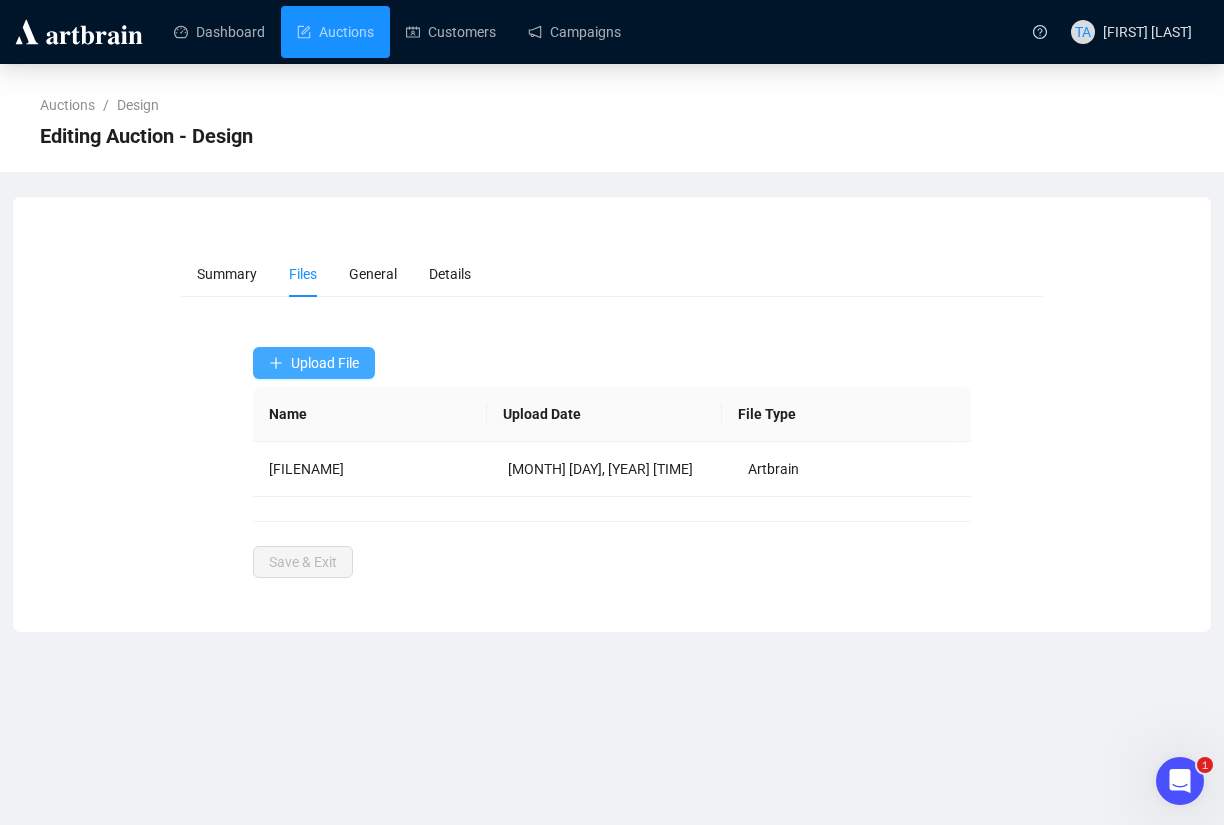 click 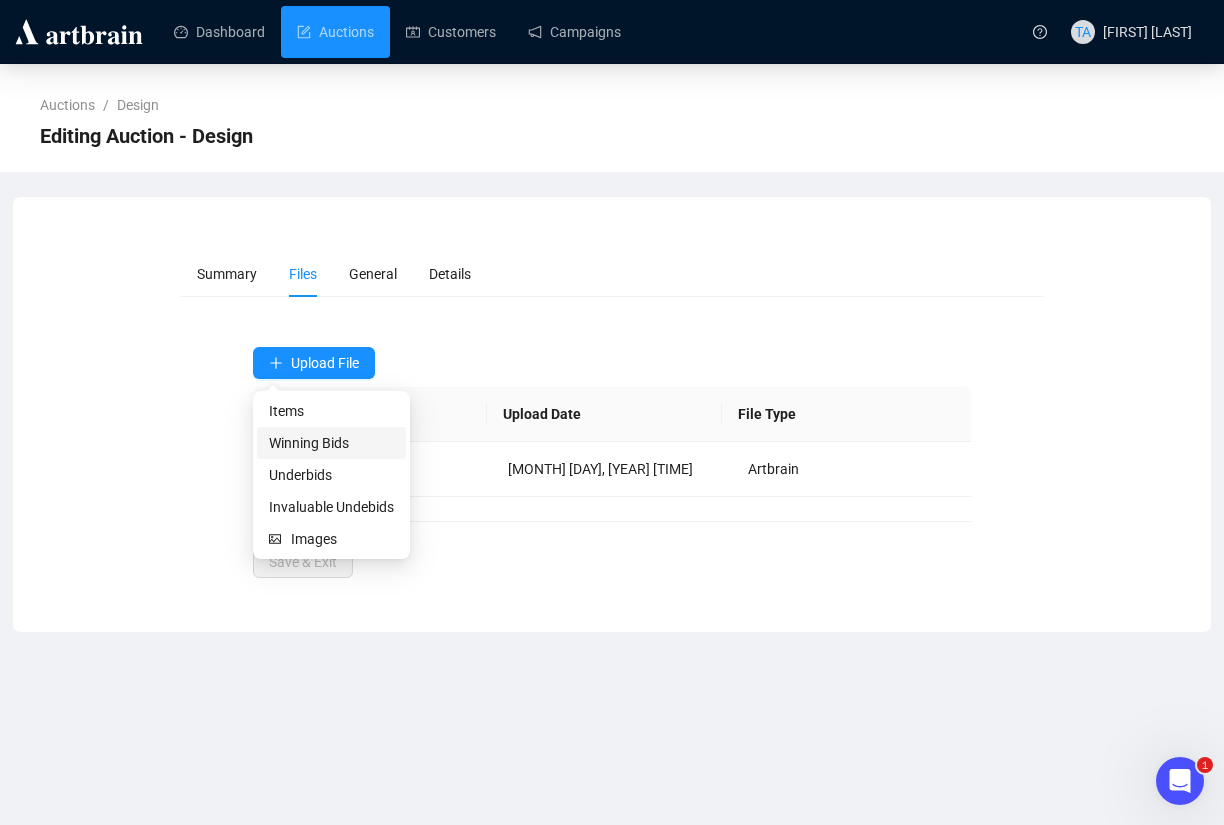 click on "Winning Bids" at bounding box center [331, 443] 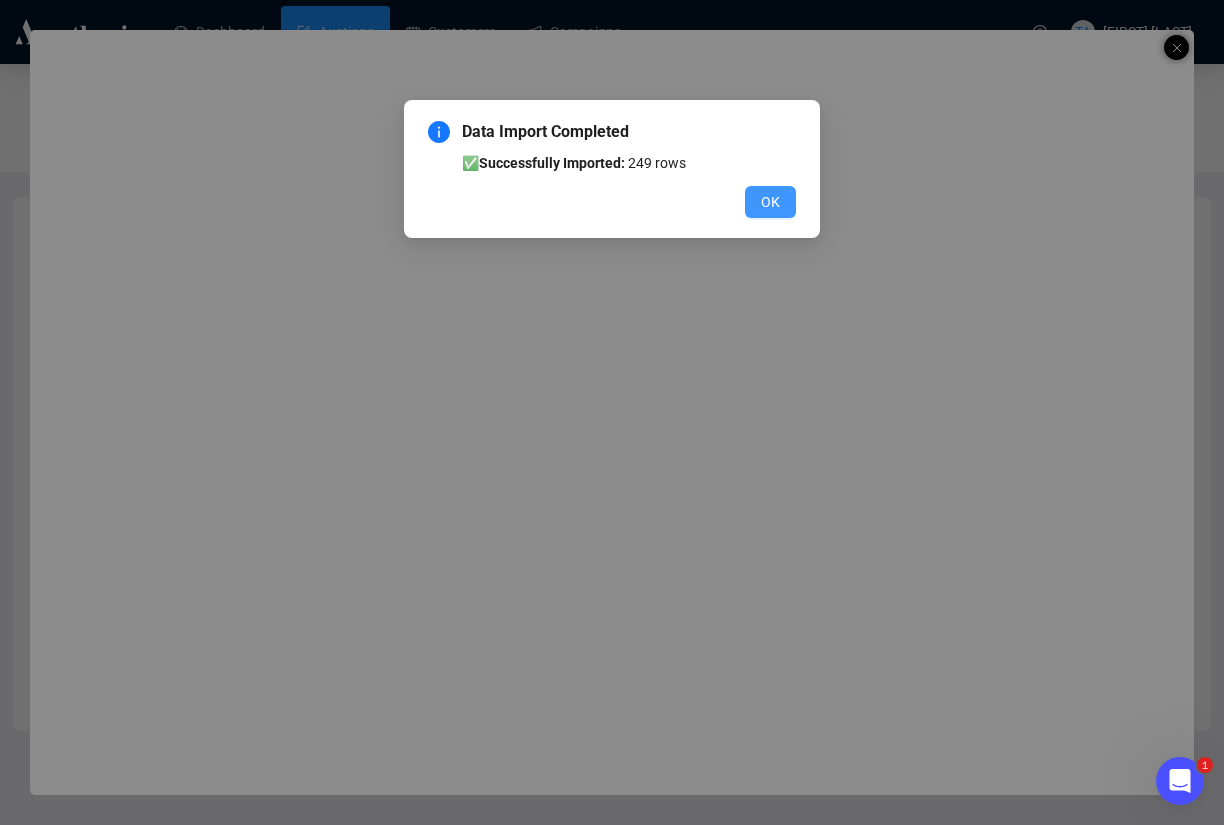 click on "OK" at bounding box center [770, 202] 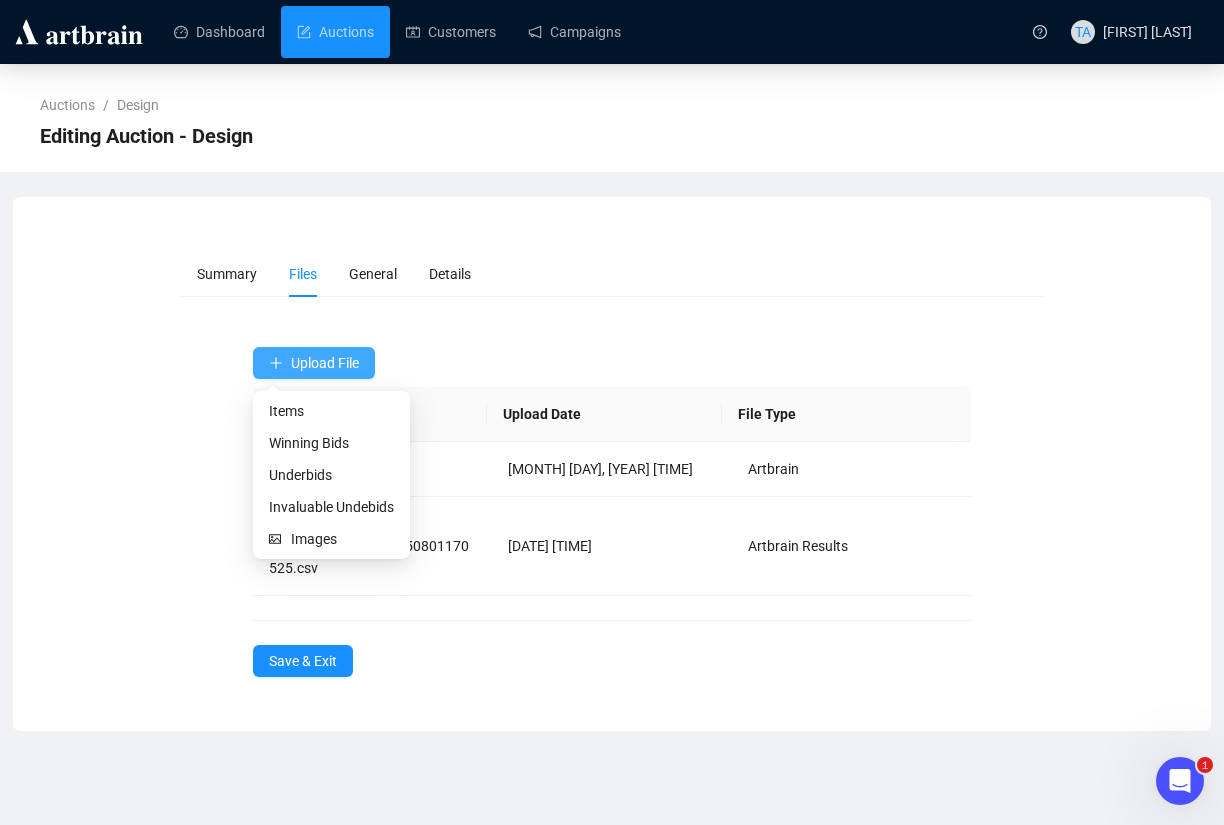 click on "Upload File" at bounding box center [325, 363] 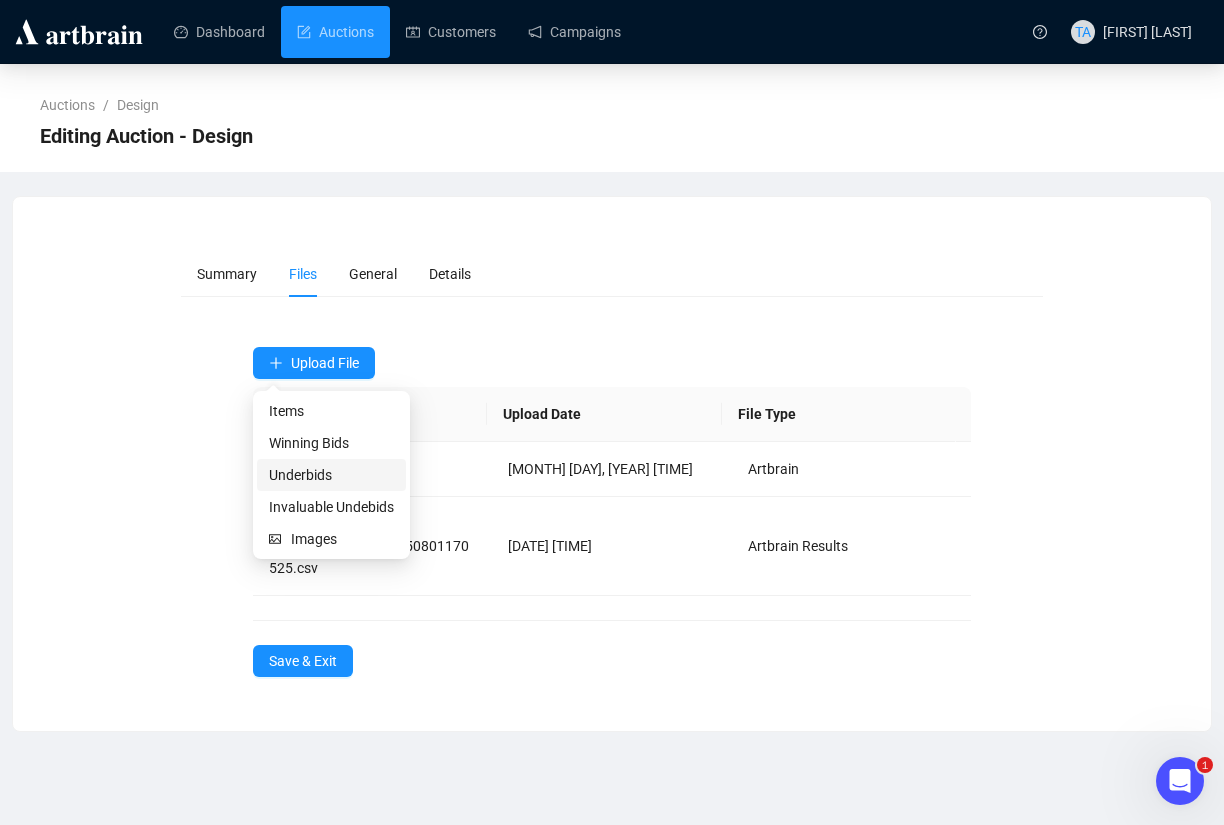 click on "Underbids" at bounding box center (331, 475) 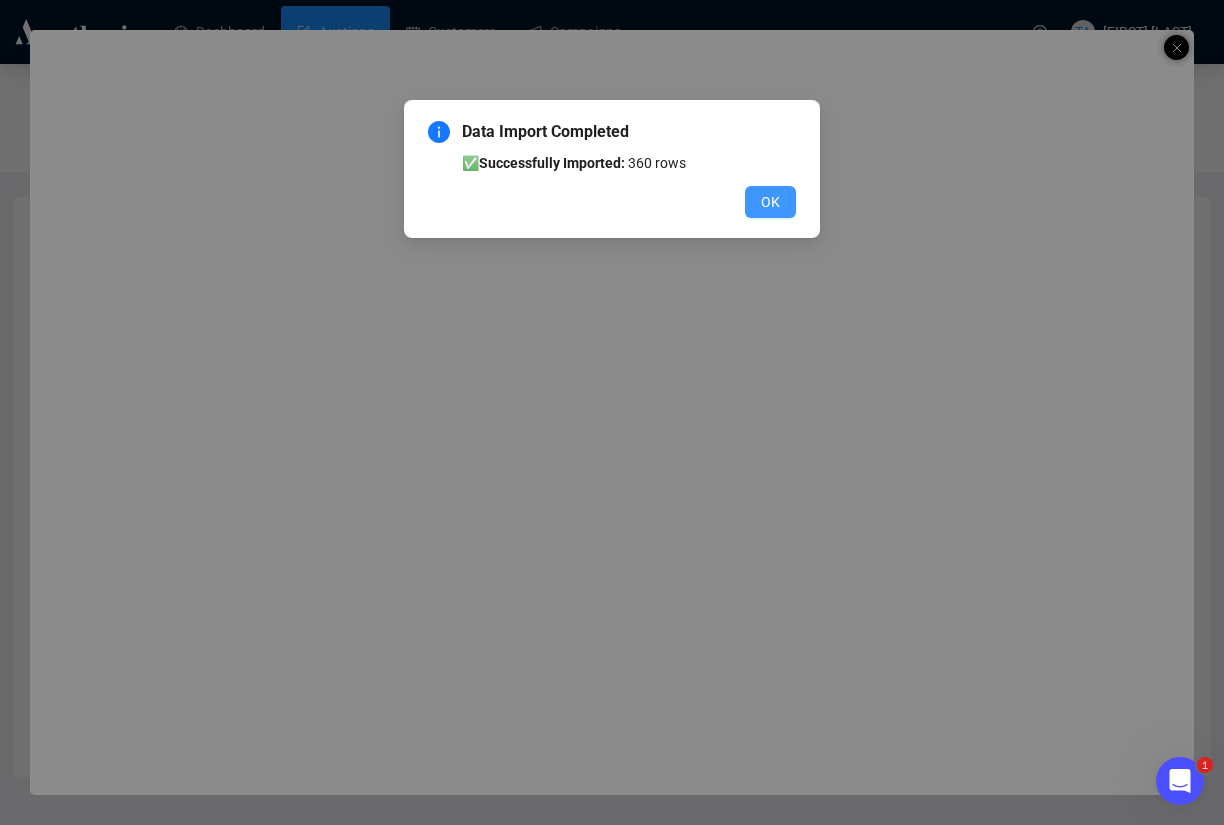 click on "OK" at bounding box center [770, 202] 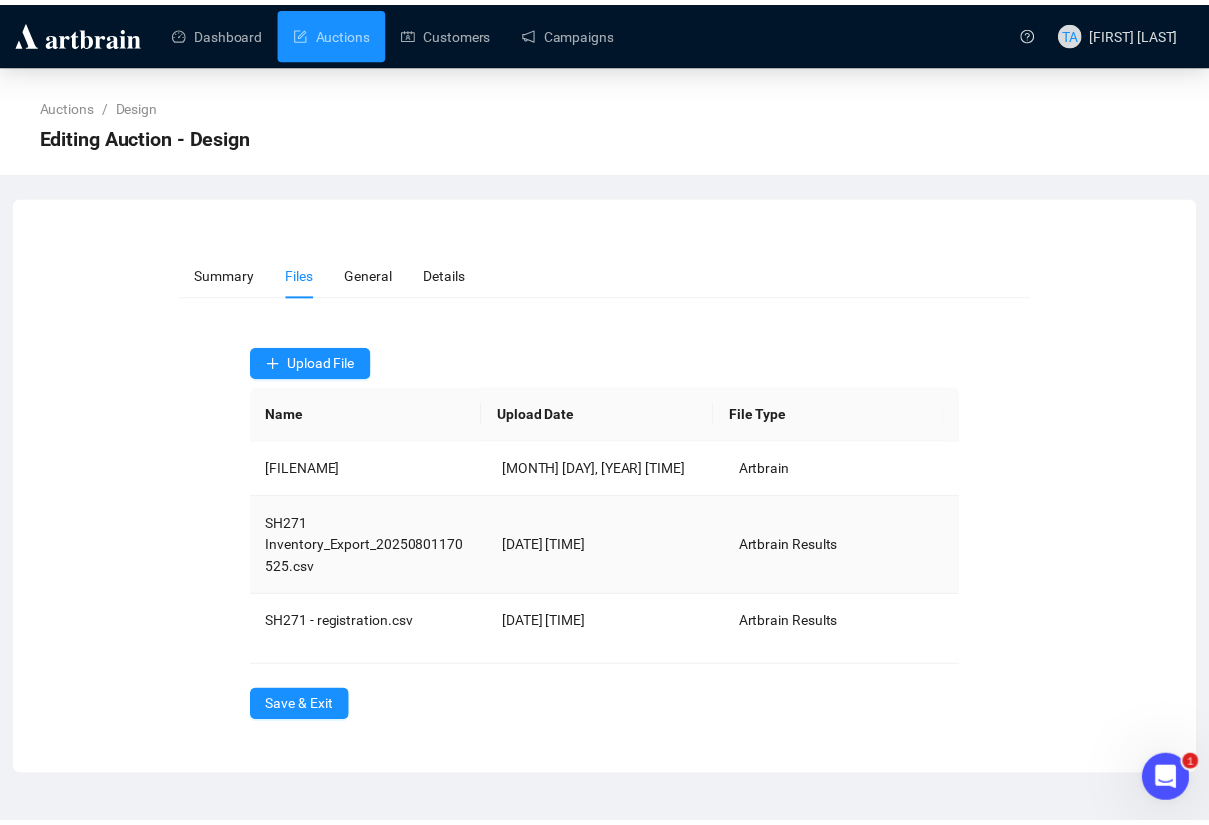 scroll, scrollTop: 31, scrollLeft: 0, axis: vertical 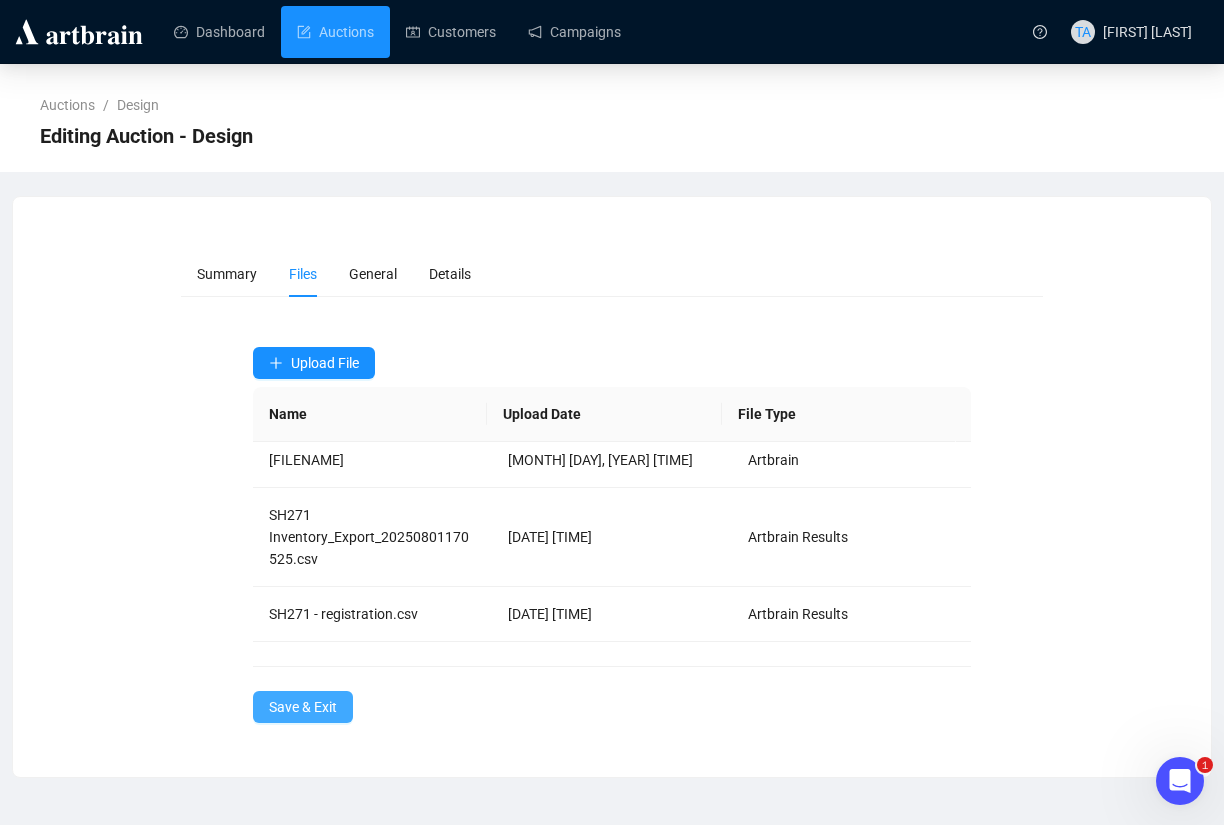 click on "Save & Exit" at bounding box center (303, 707) 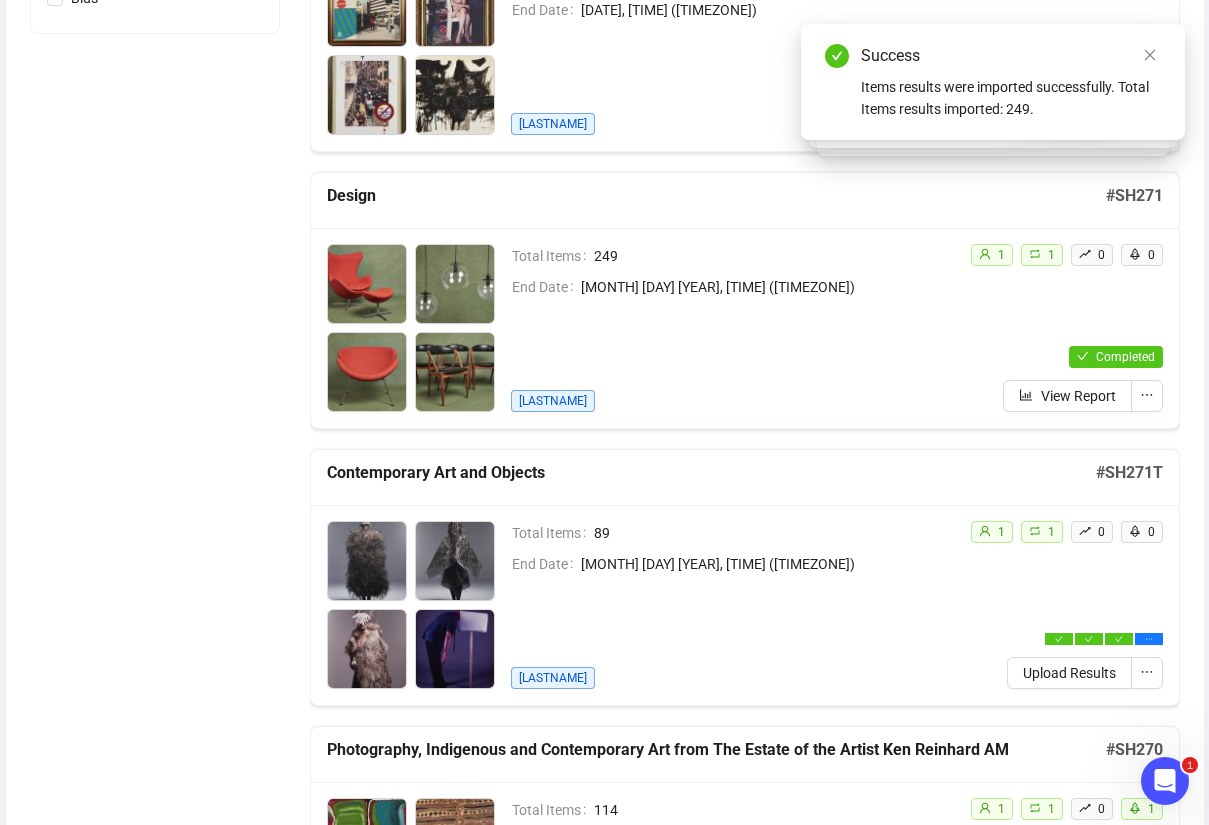 scroll, scrollTop: 800, scrollLeft: 0, axis: vertical 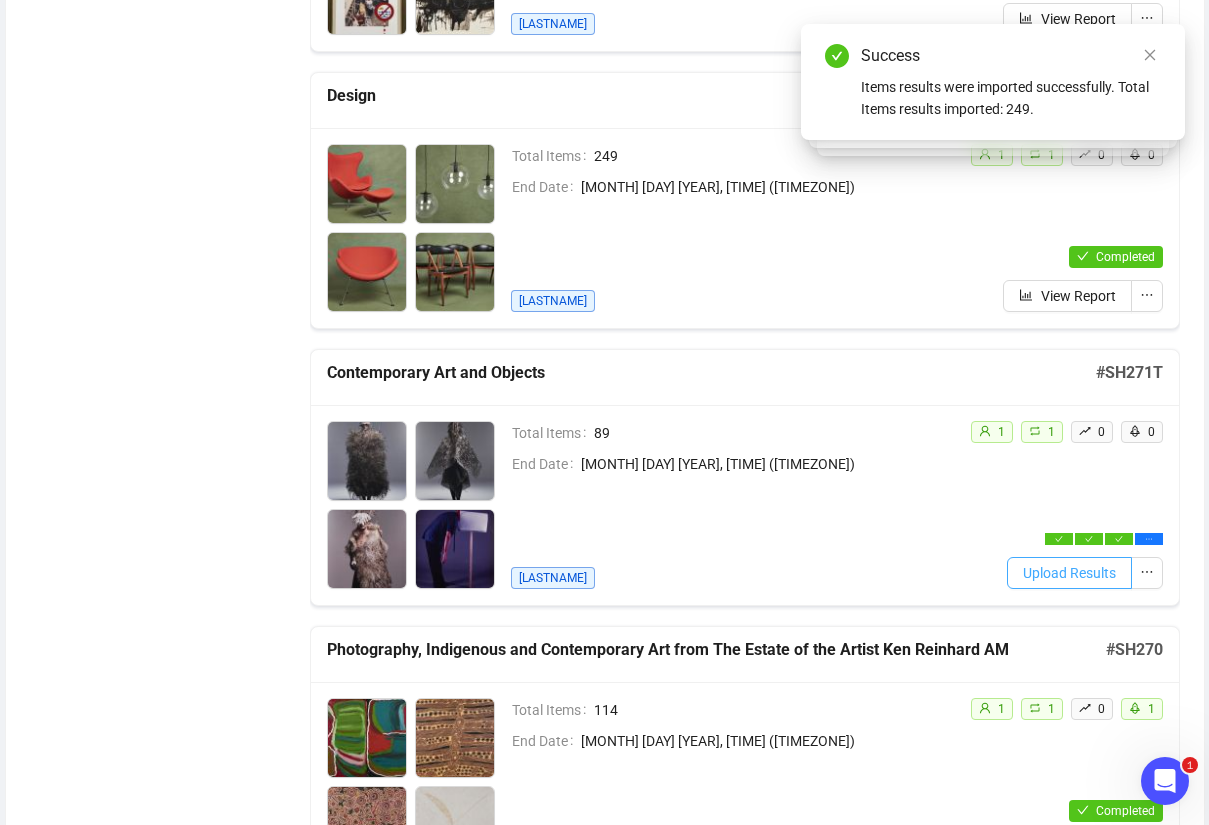 click on "Upload Results" at bounding box center (1069, 573) 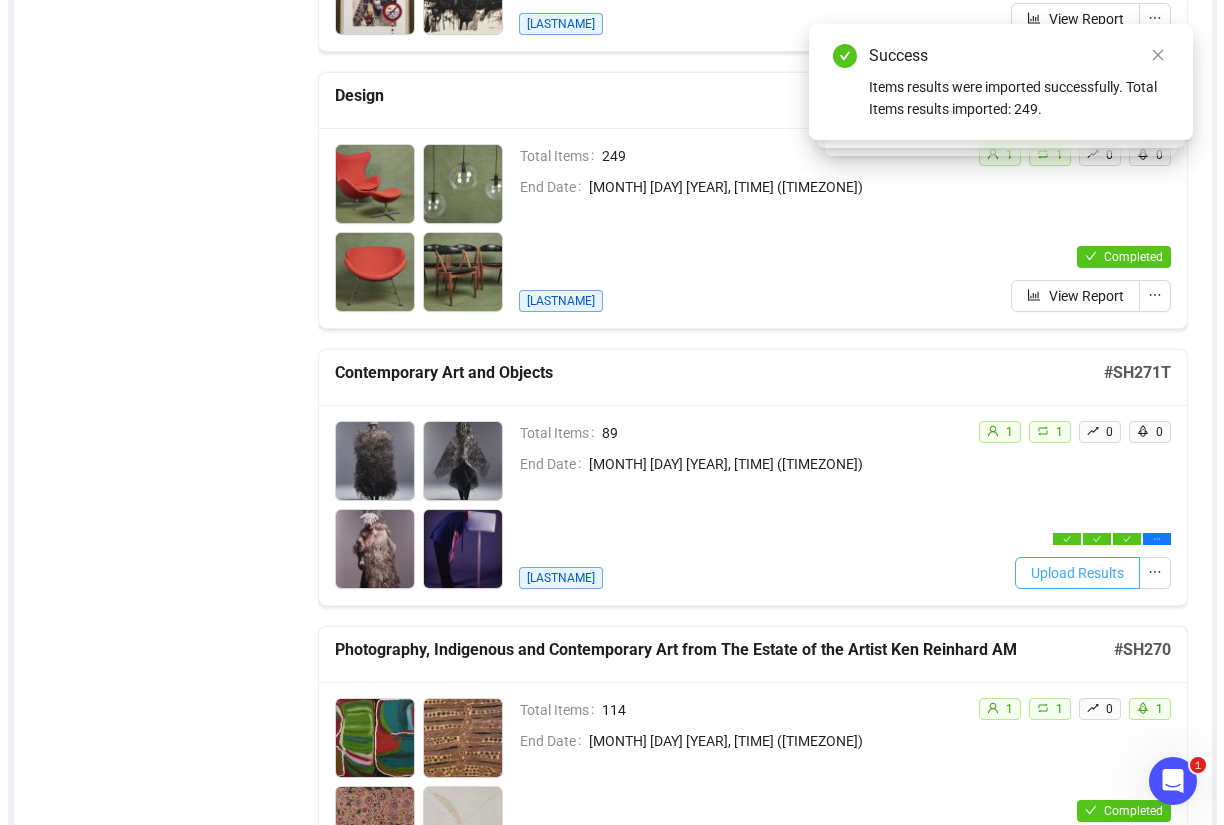 scroll, scrollTop: 0, scrollLeft: 0, axis: both 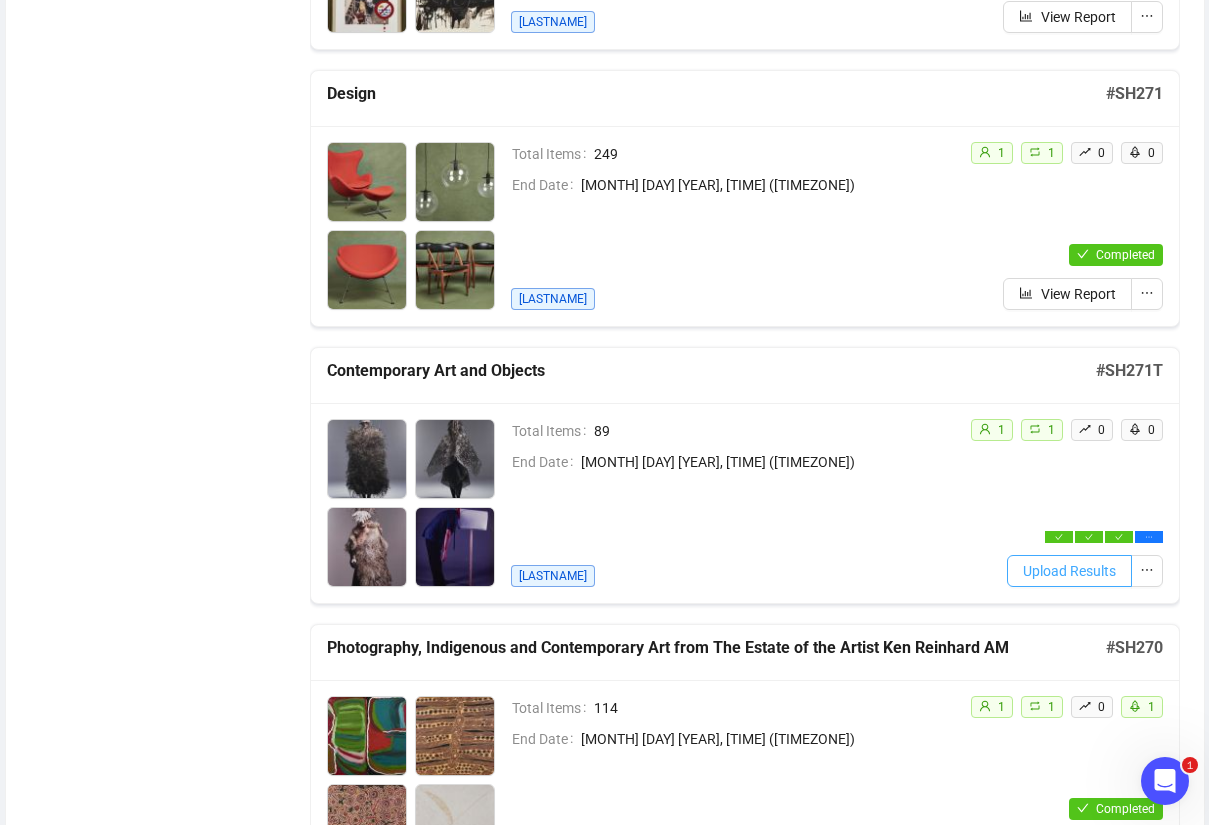 click on "Upload Results" at bounding box center [1069, 571] 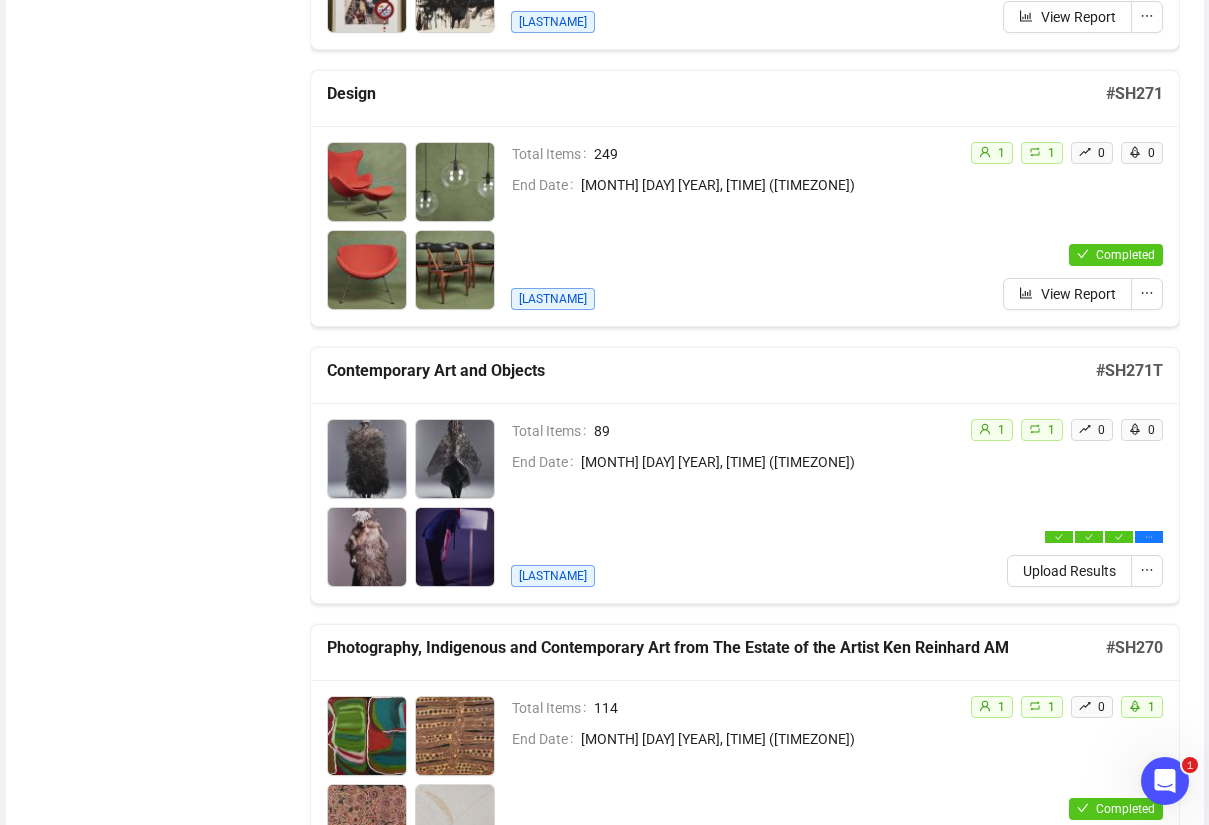 scroll, scrollTop: 0, scrollLeft: 0, axis: both 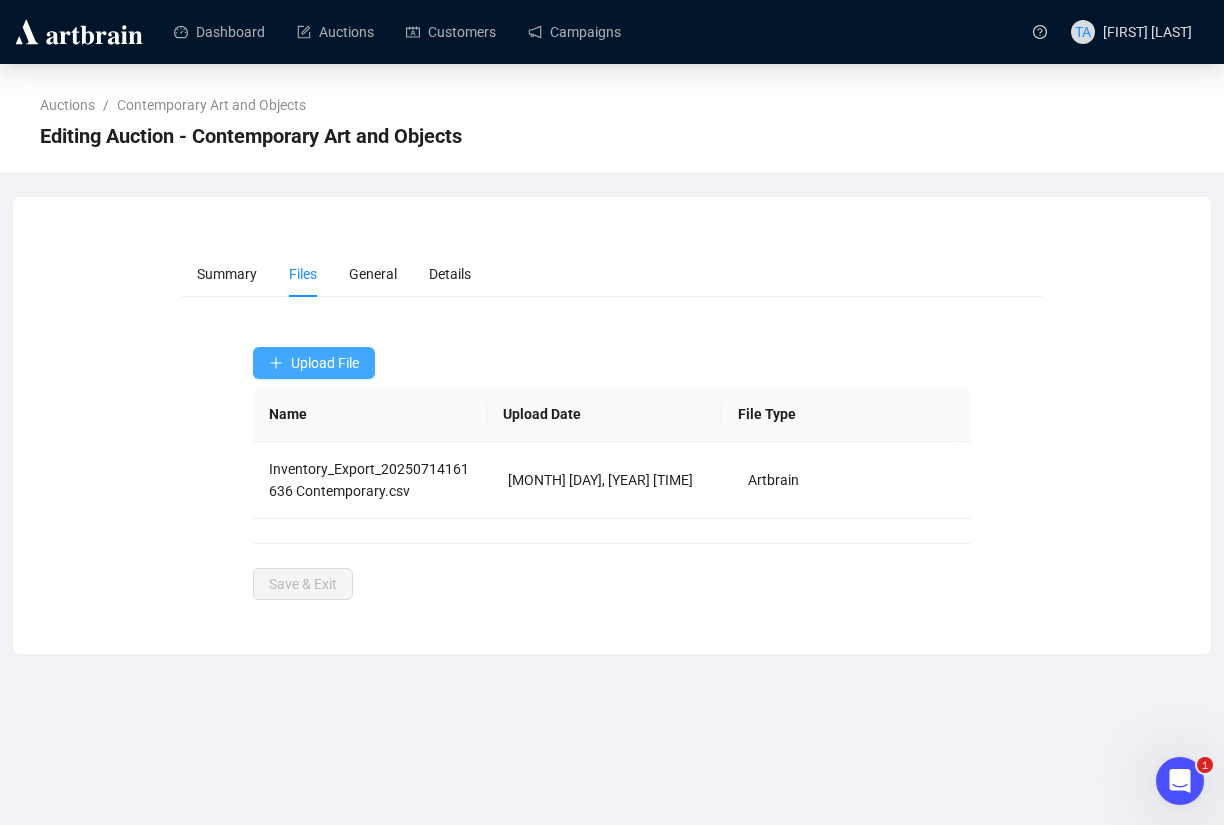 click on "Upload File" at bounding box center (314, 363) 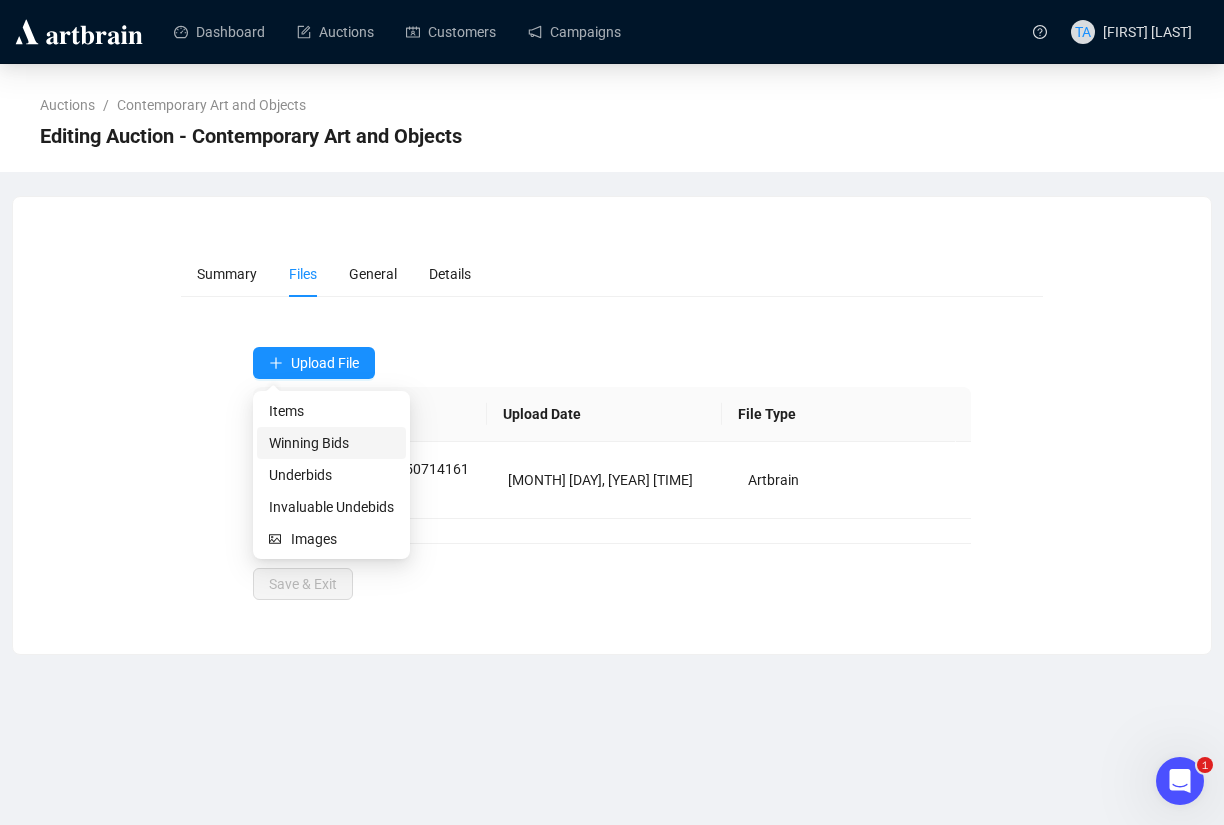 click on "Winning Bids" at bounding box center [331, 443] 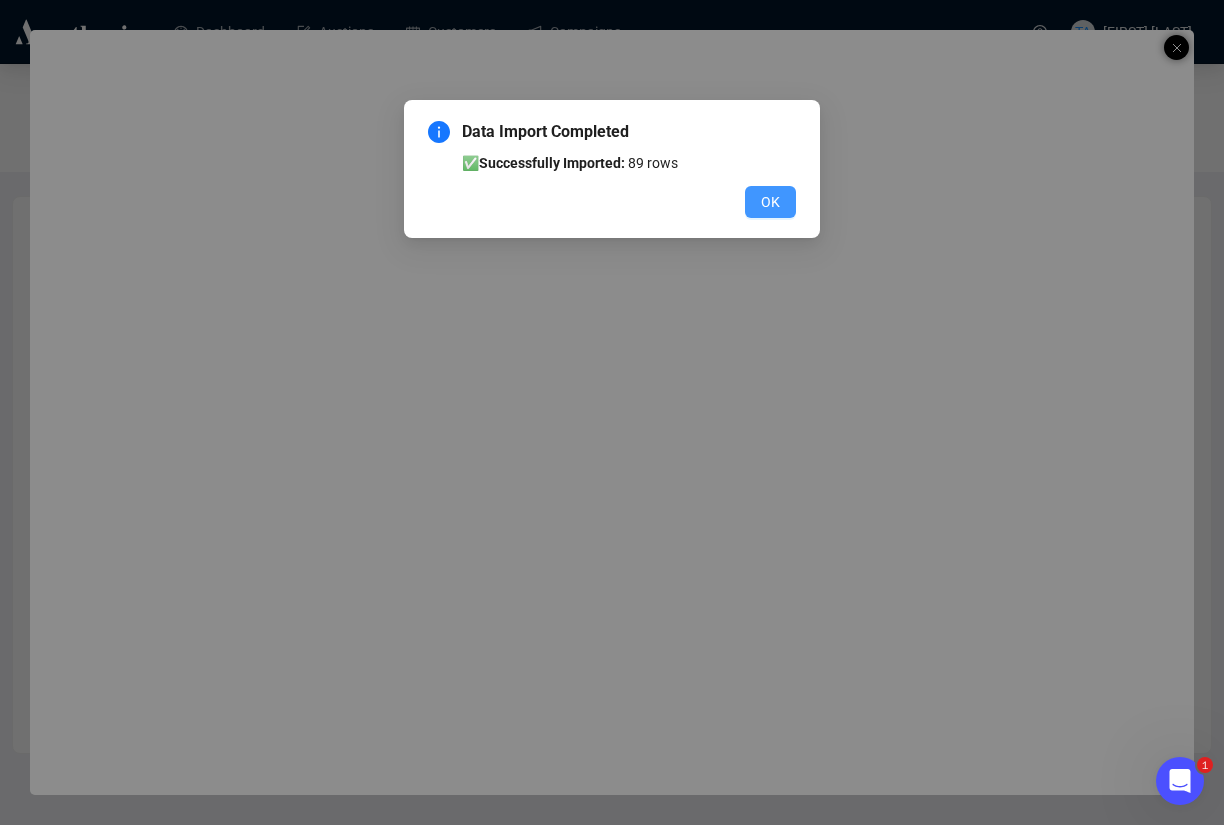click on "OK" at bounding box center [770, 202] 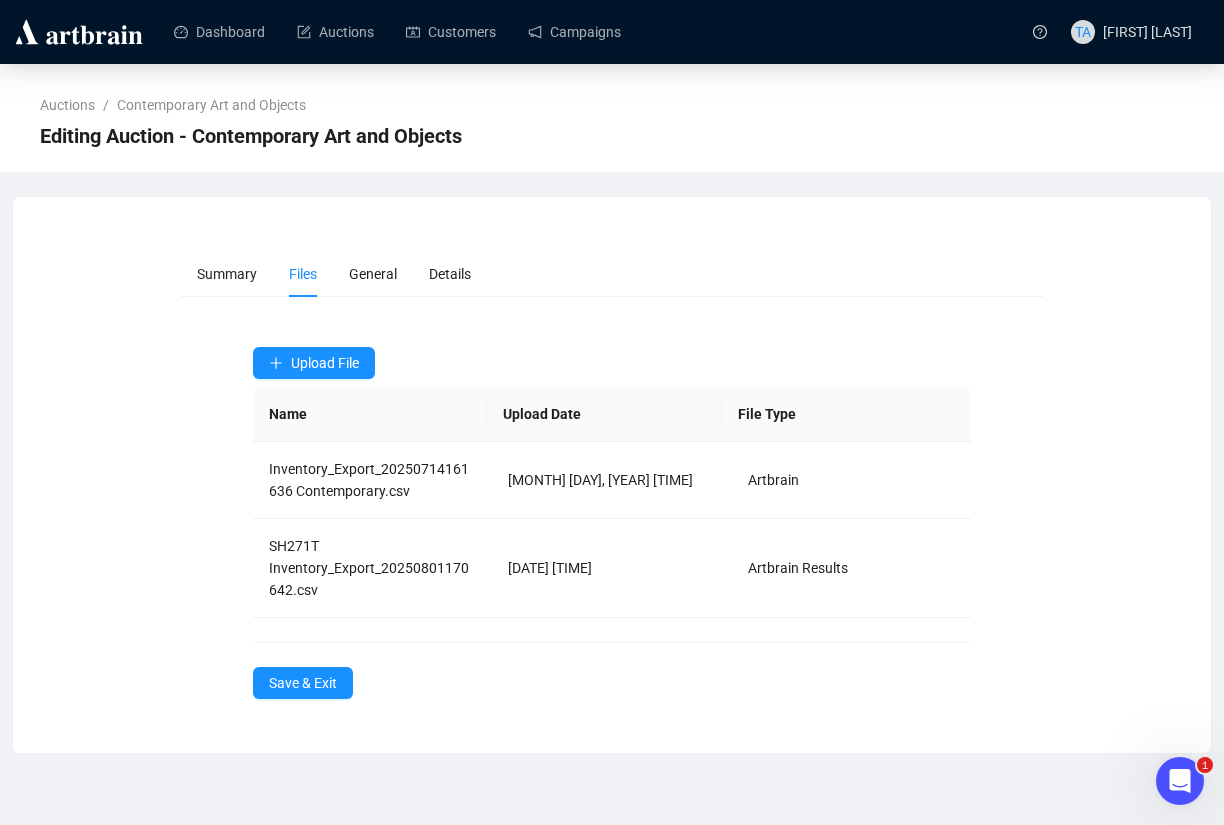 click on "Summary Files General Details Upload File Name Upload Date File Type       Inventory_Export_20250714161636 Contemporary.csv [DATE] [TIME] Artbrain SH271T Inventory_Export_20250801170642.csv [DATE] [TIME] Artbrain Results Save & Exit" at bounding box center (612, 475) 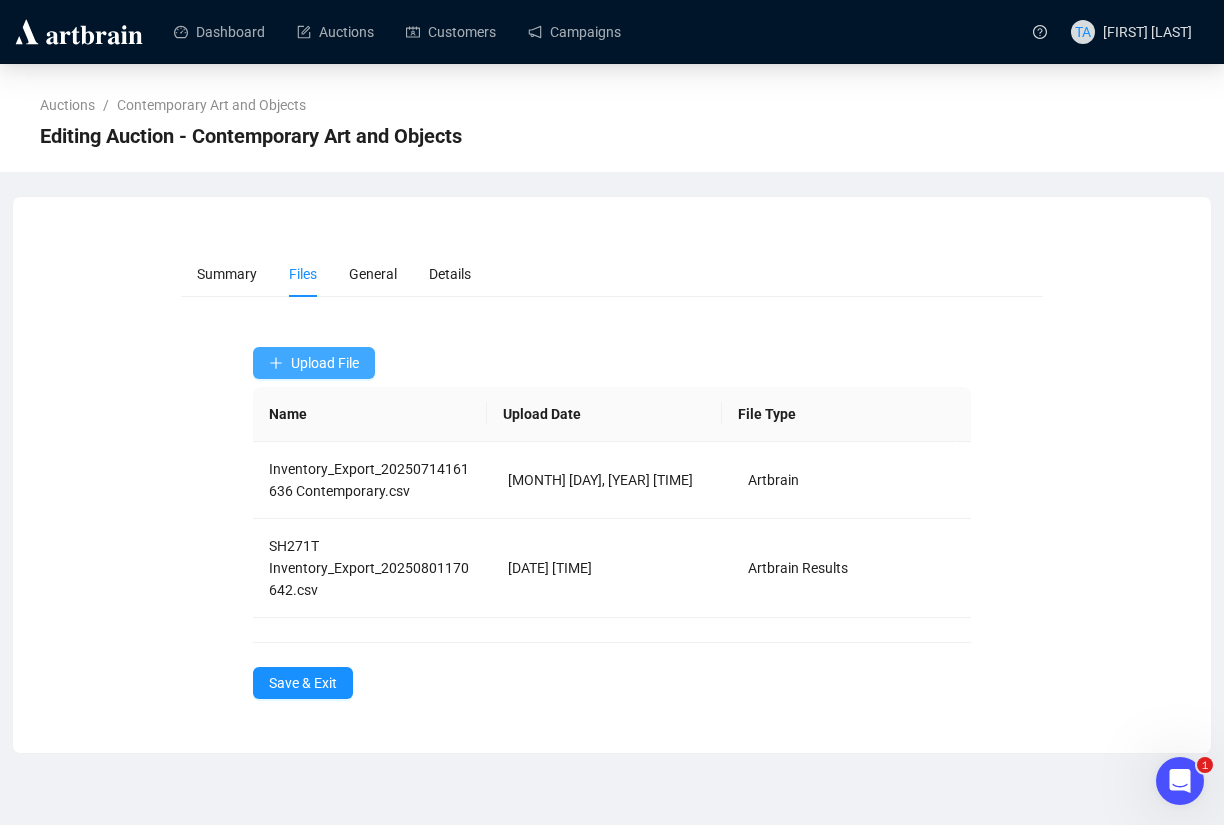 click on "Upload File" at bounding box center [325, 363] 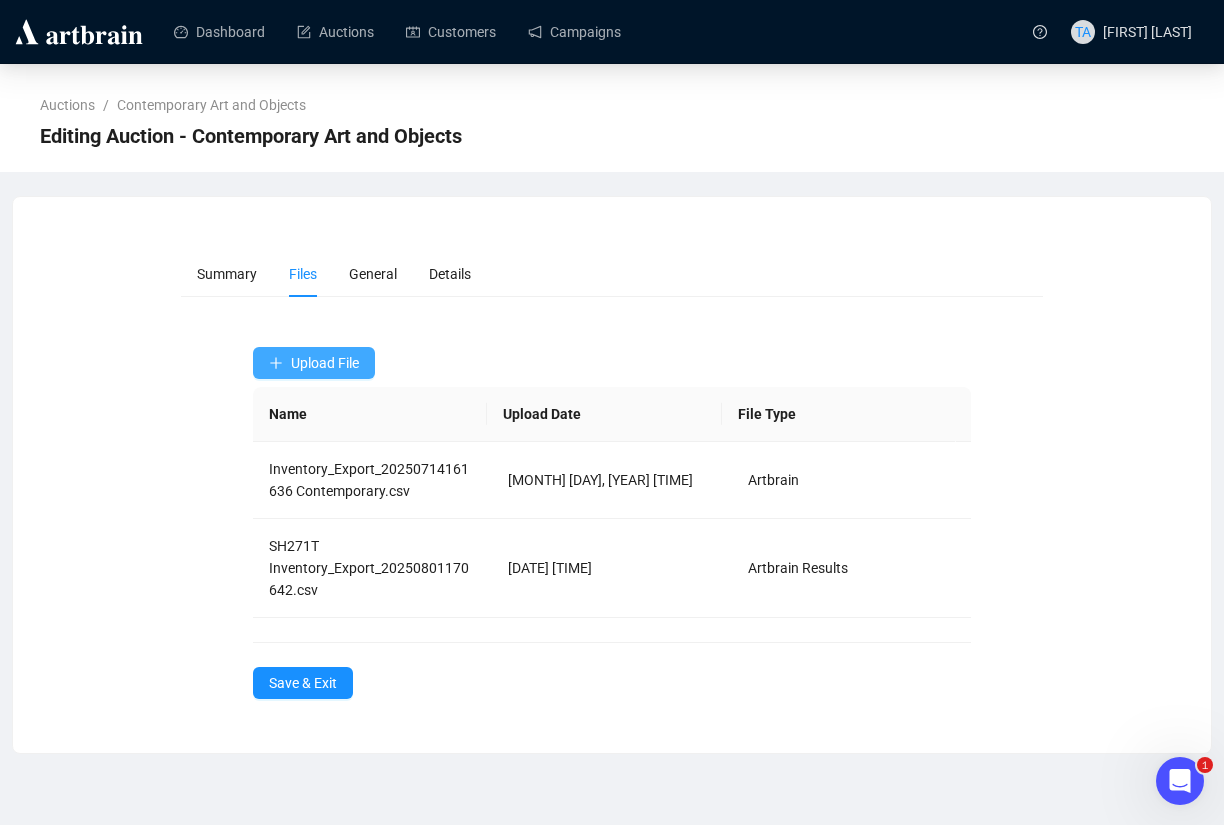 click on "Upload File" at bounding box center [325, 363] 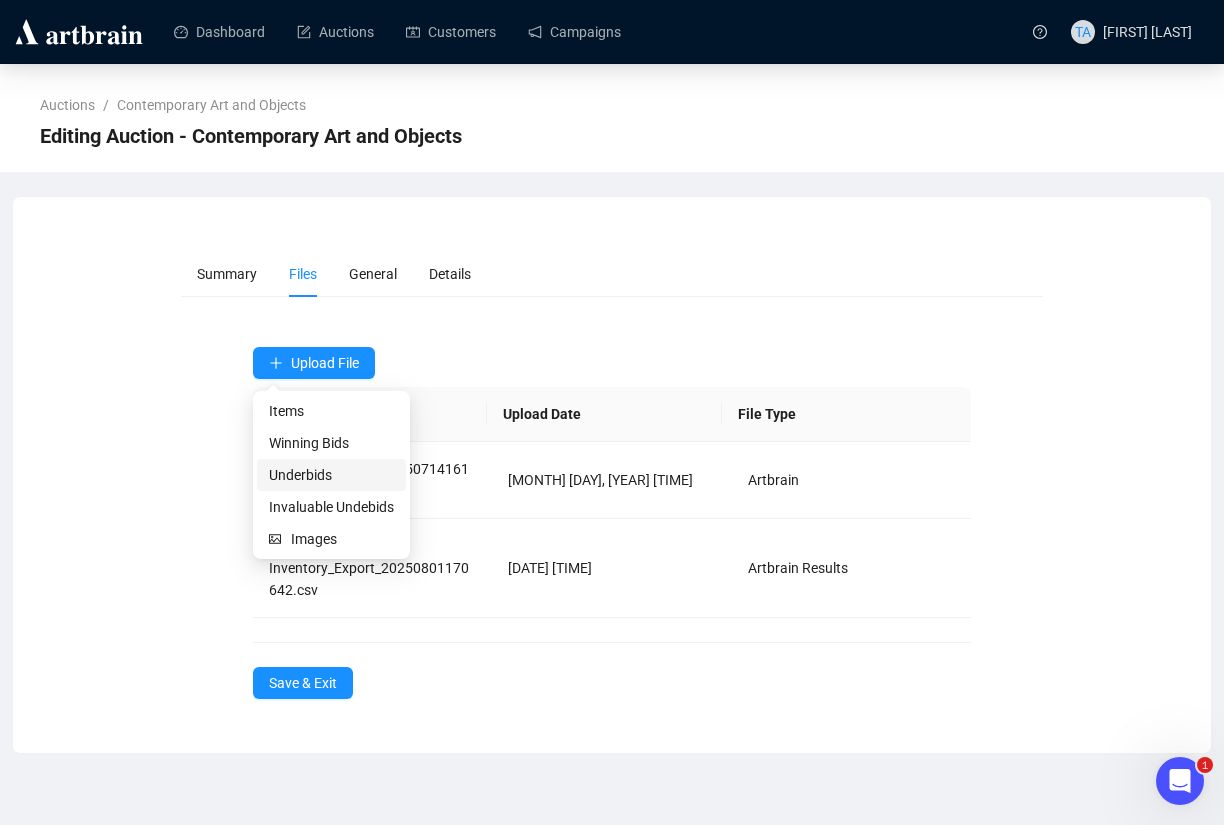 click on "Underbids" at bounding box center [331, 475] 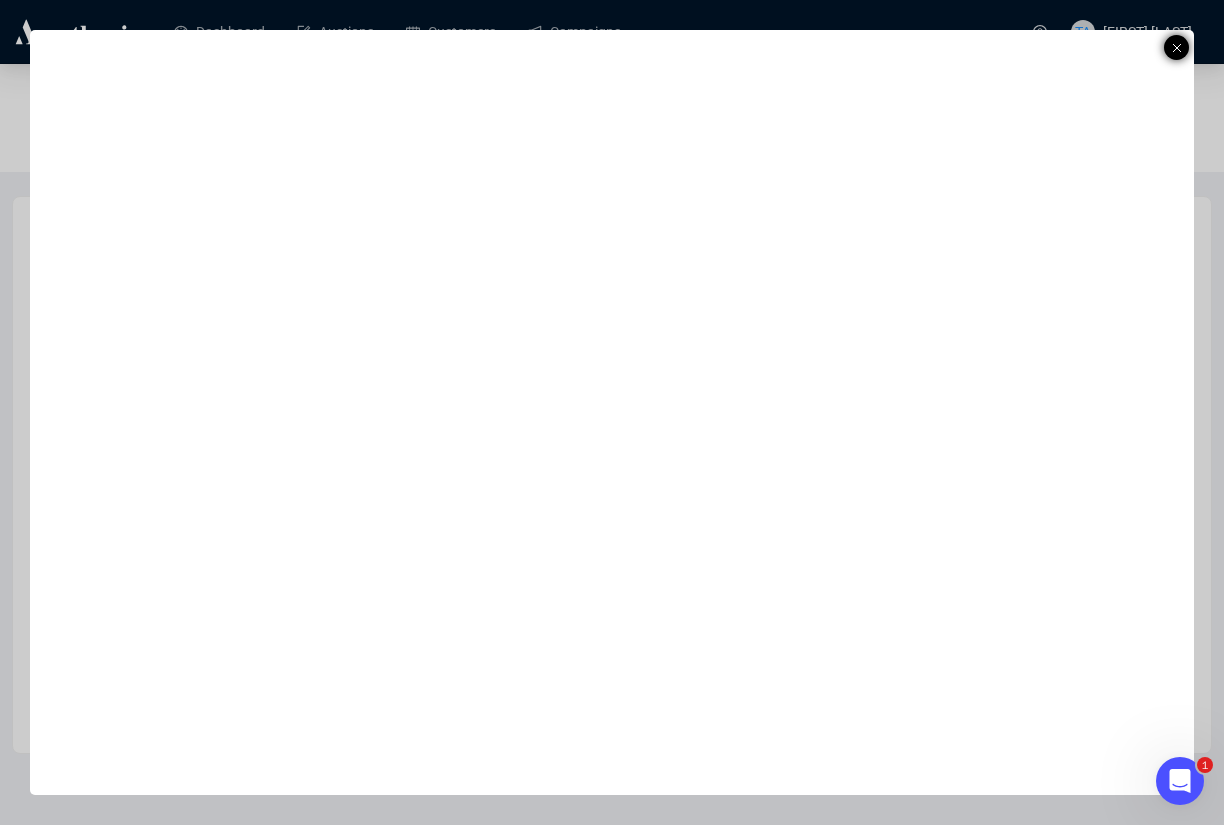 click at bounding box center [1176, 47] 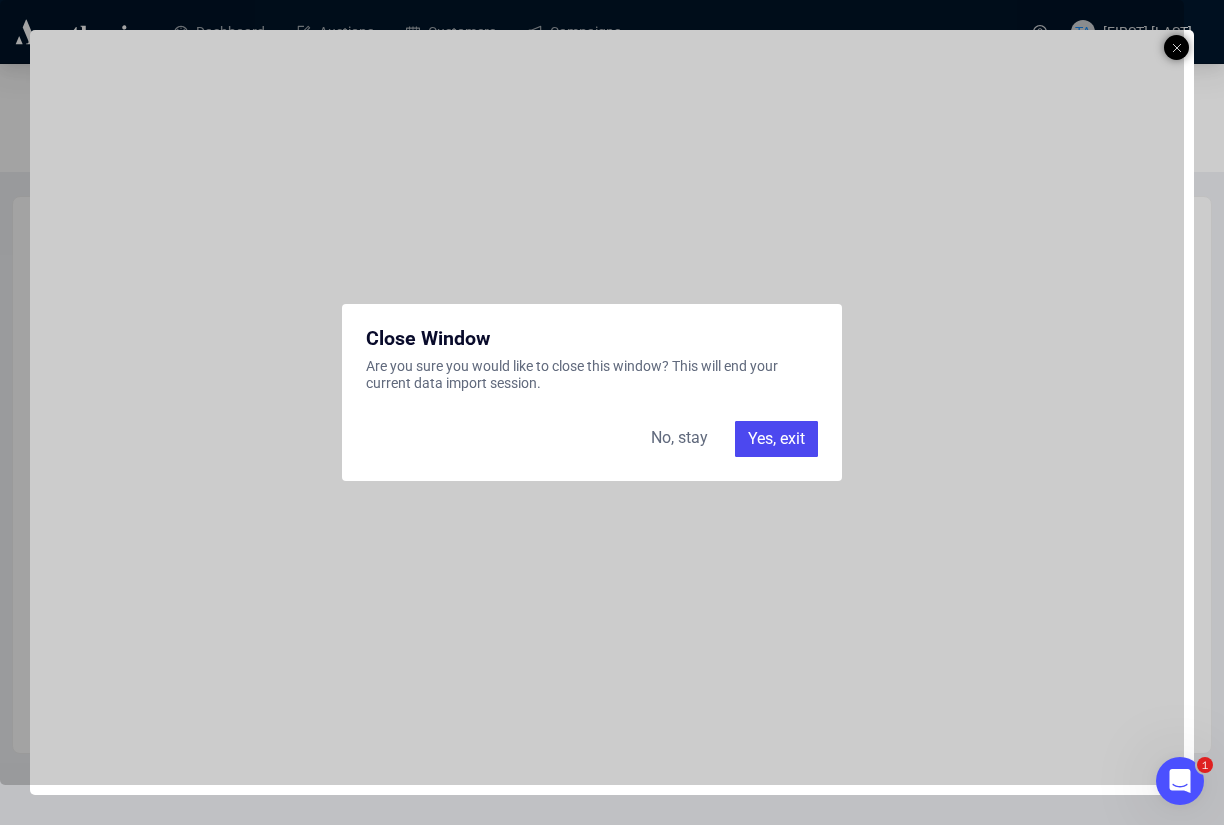 click on "Yes, exit" at bounding box center (776, 439) 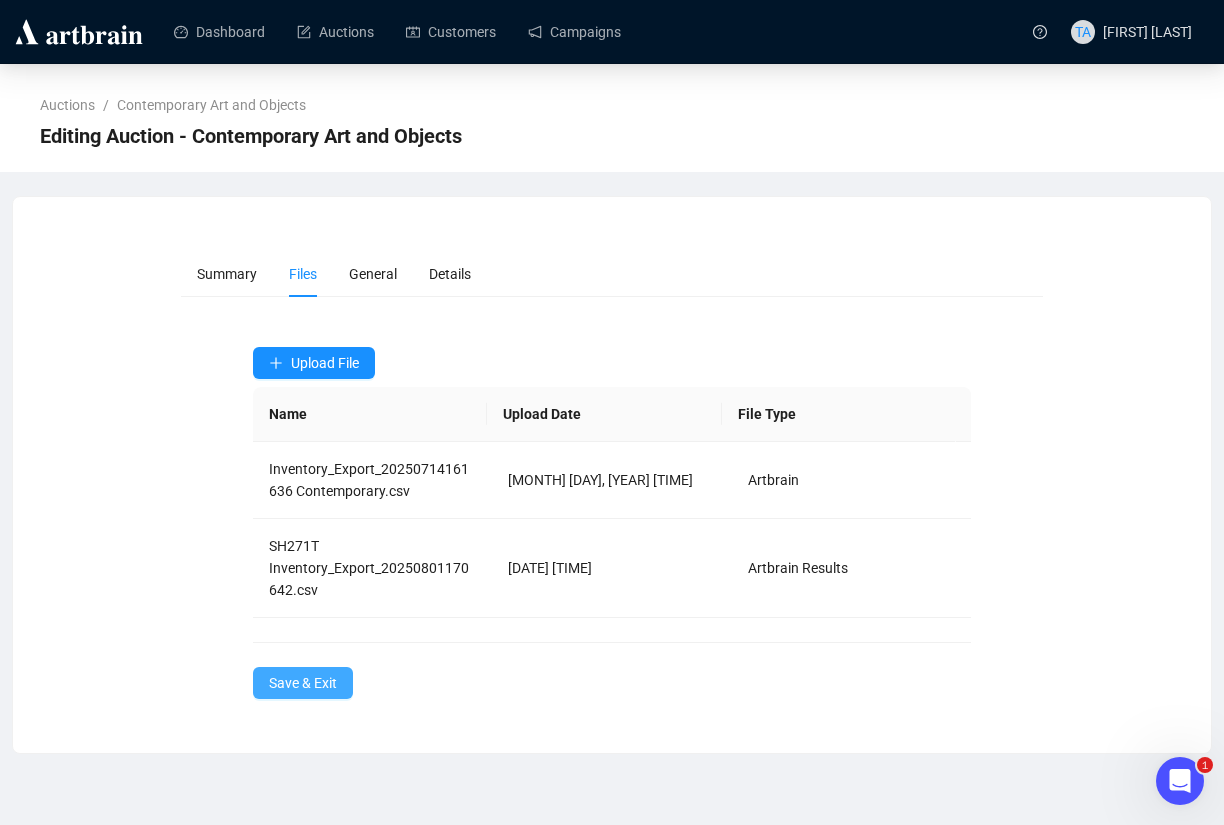 drag, startPoint x: 276, startPoint y: 690, endPoint x: 286, endPoint y: 683, distance: 12.206555 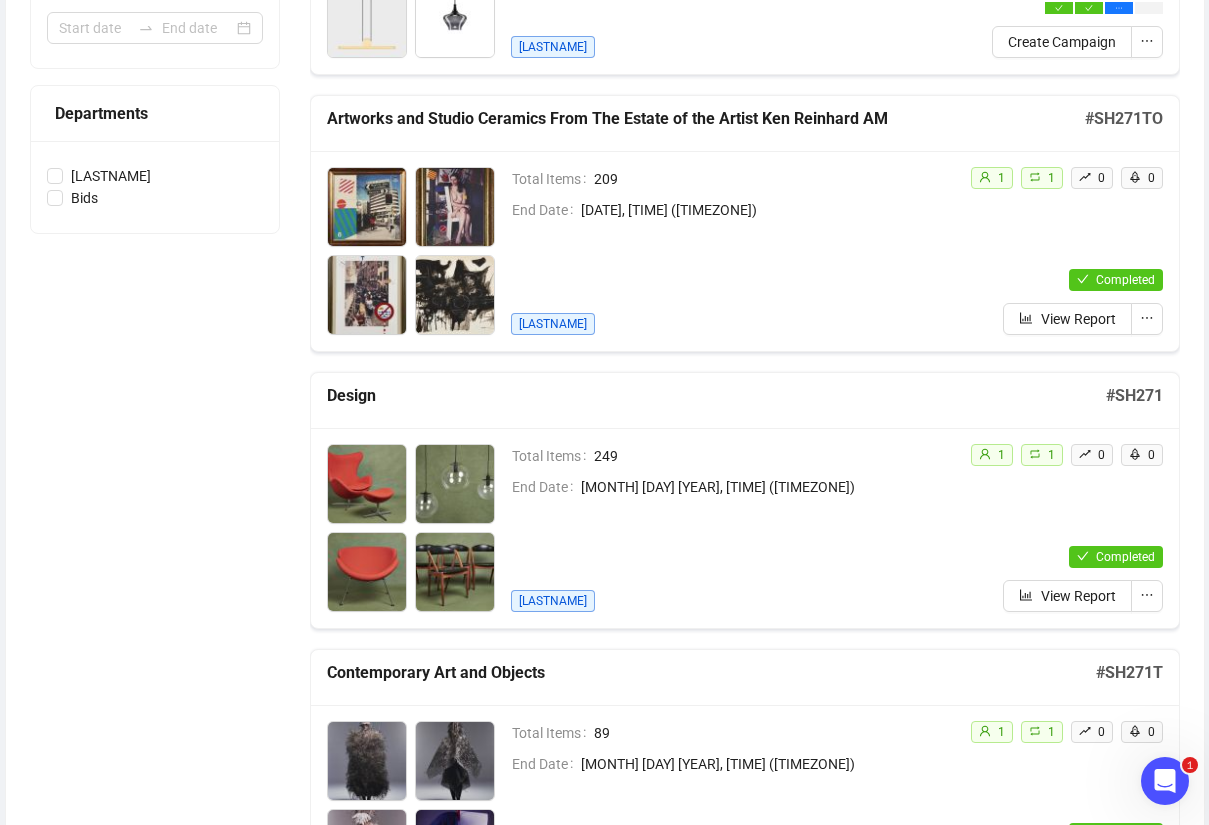 scroll, scrollTop: 0, scrollLeft: 0, axis: both 